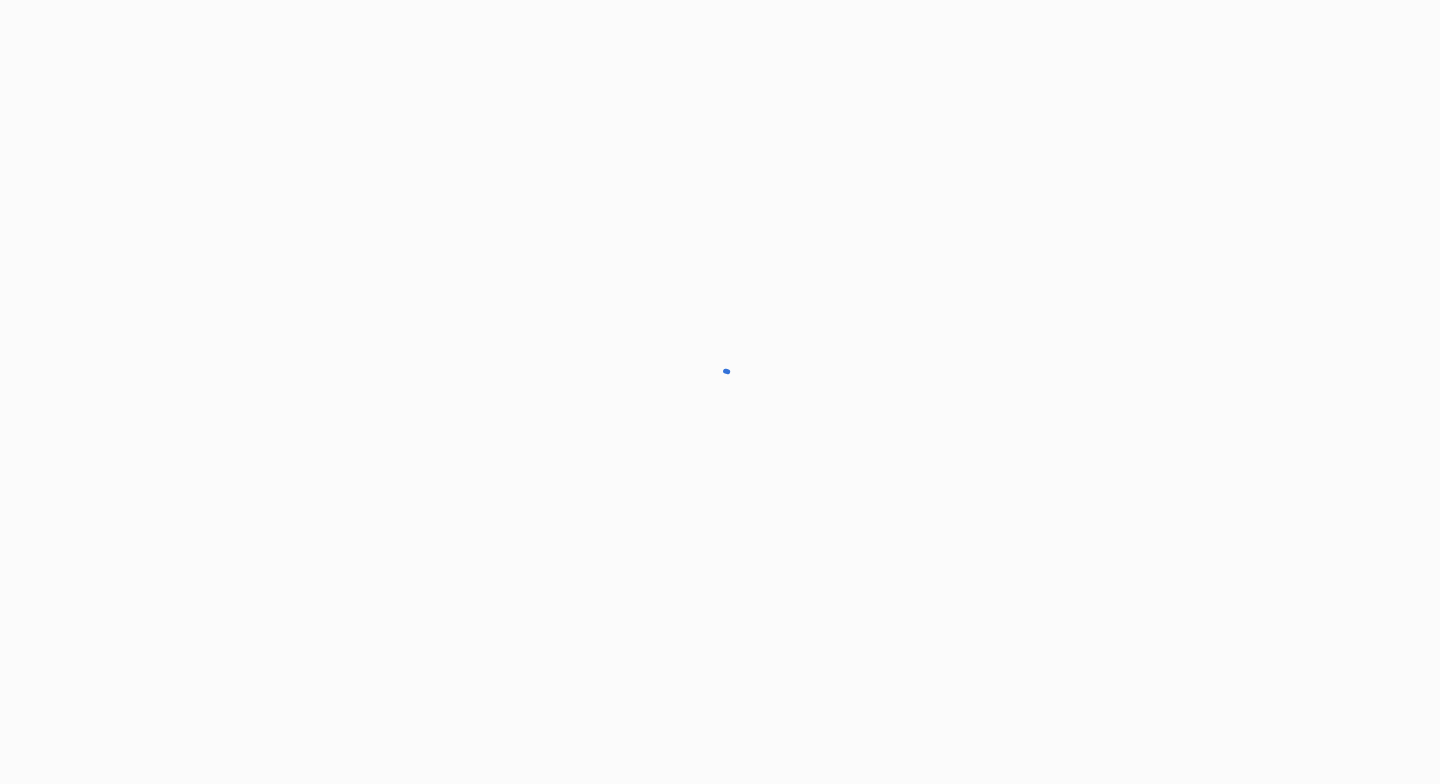 scroll, scrollTop: 0, scrollLeft: 0, axis: both 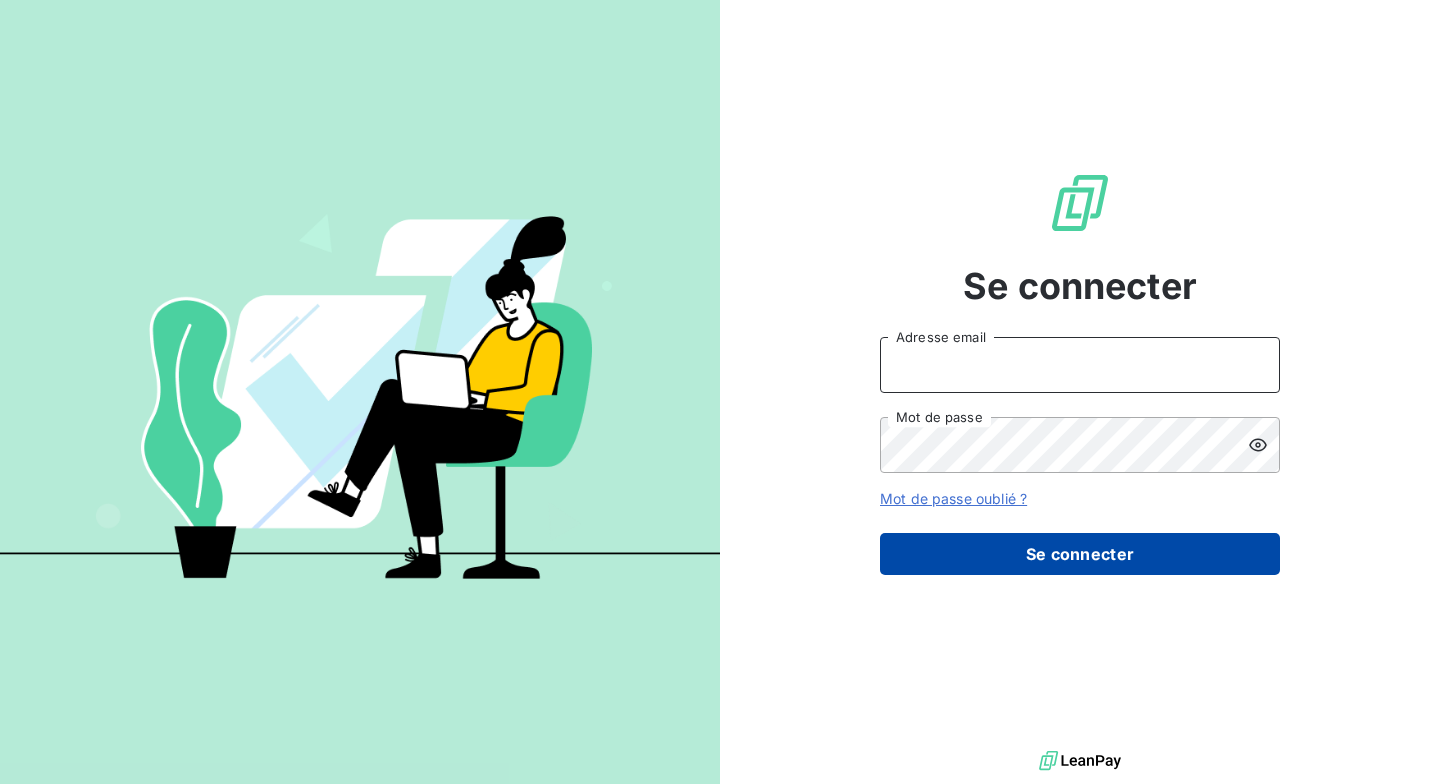type on "[EMAIL]" 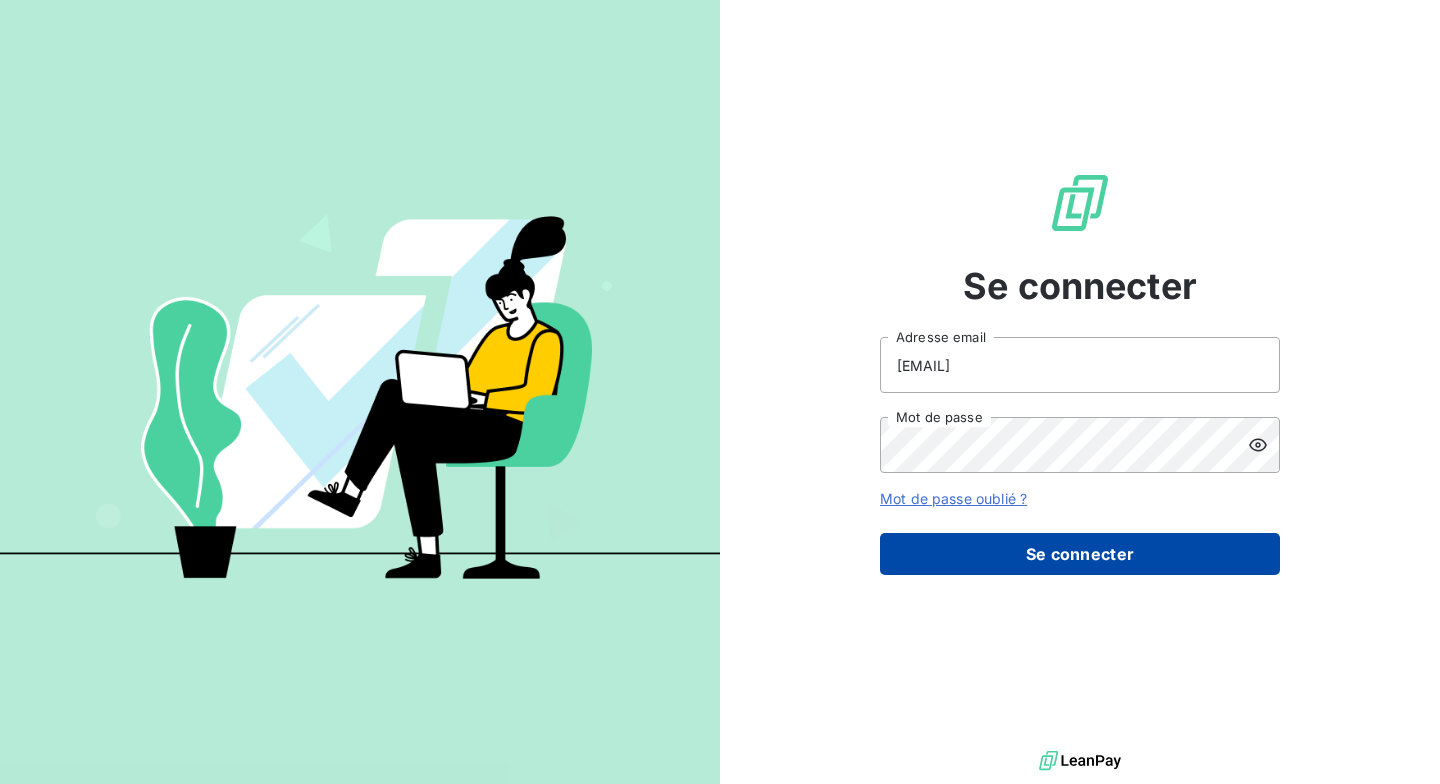 click on "Se connecter" at bounding box center [1080, 554] 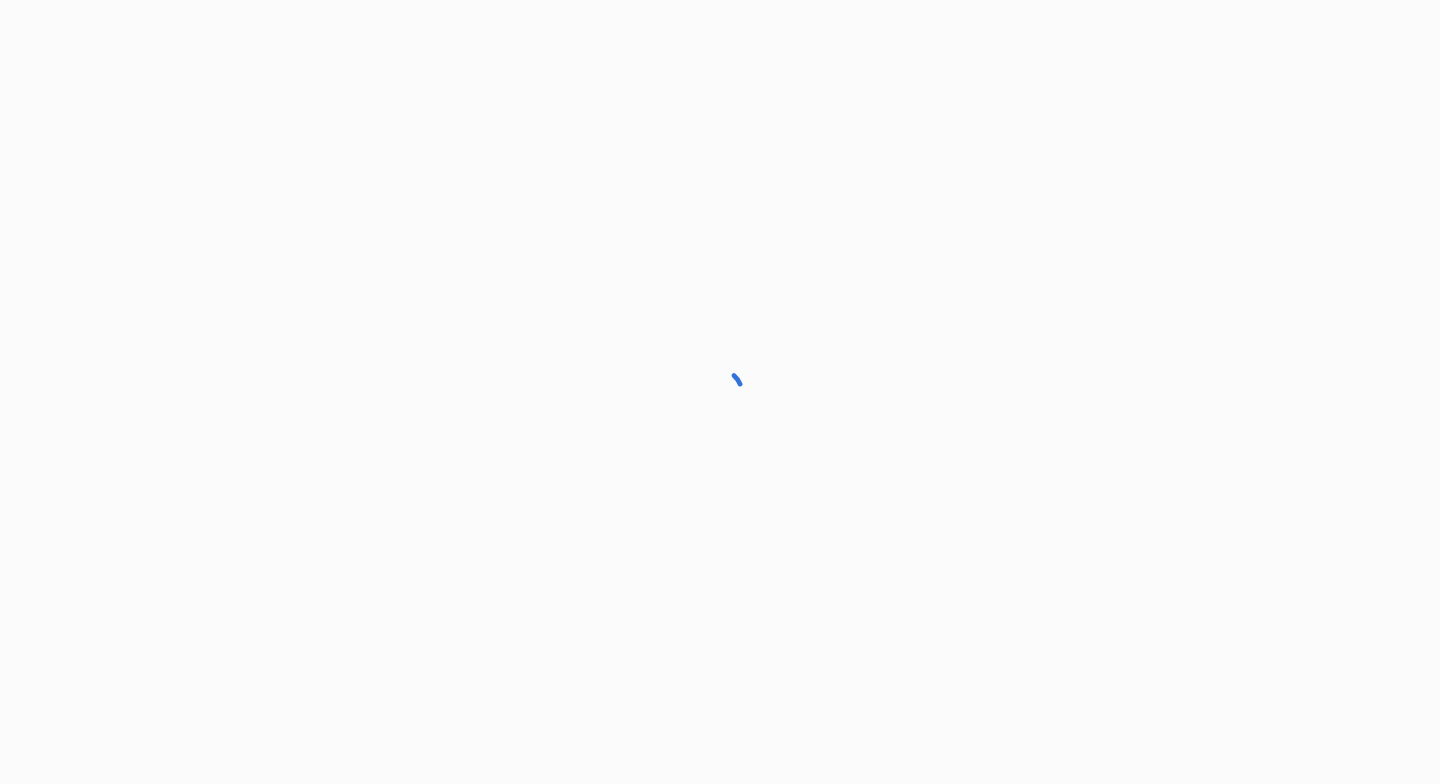 scroll, scrollTop: 0, scrollLeft: 0, axis: both 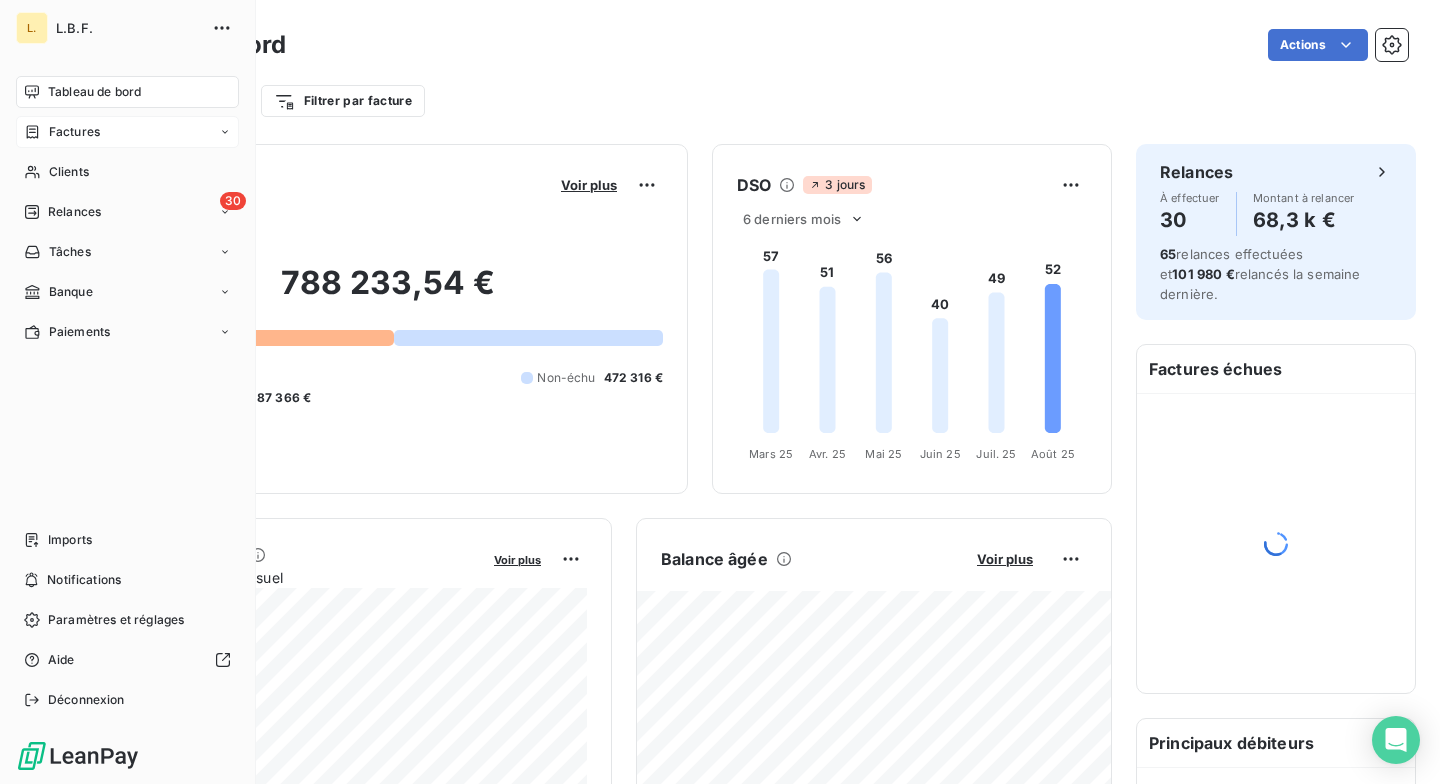 click on "Factures" at bounding box center [62, 132] 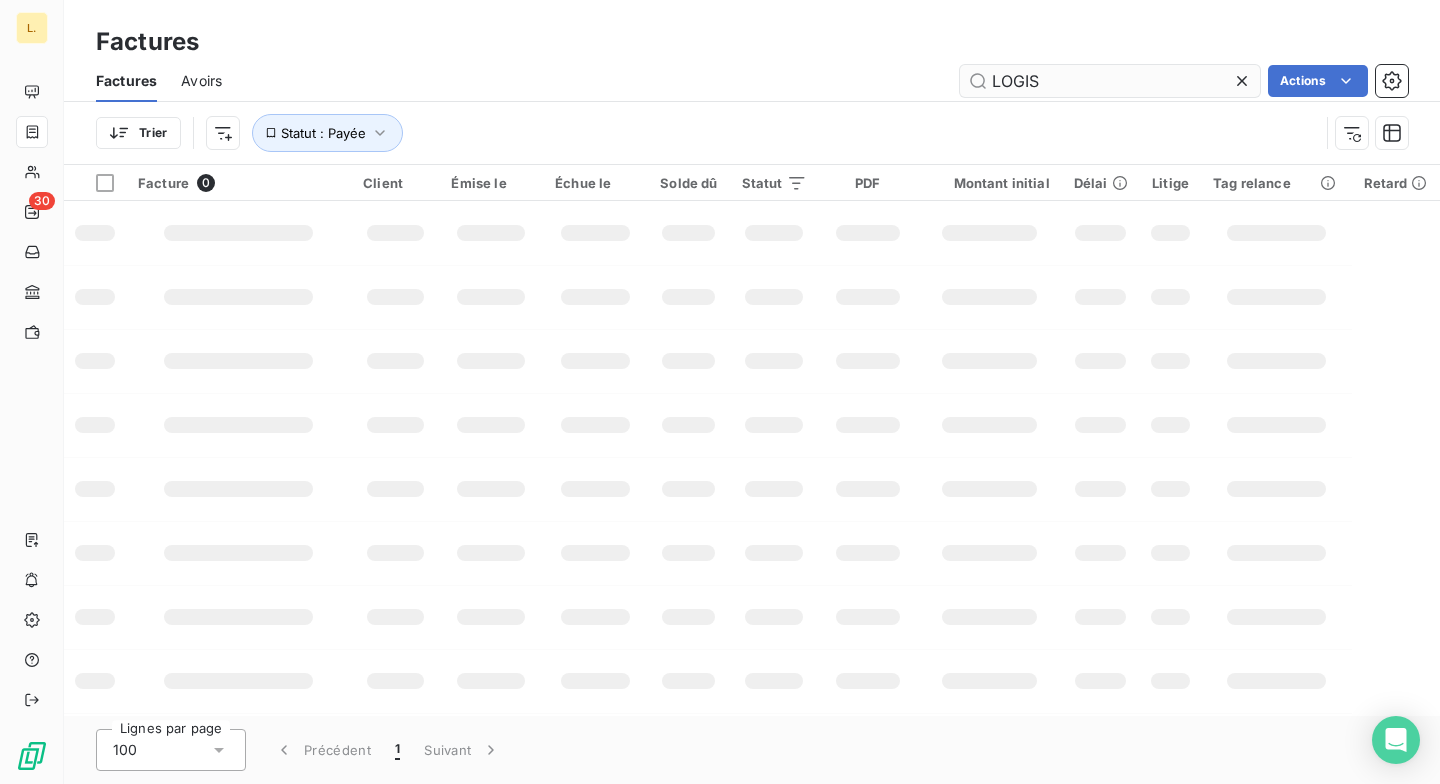 click on "LOGIS" at bounding box center [1110, 81] 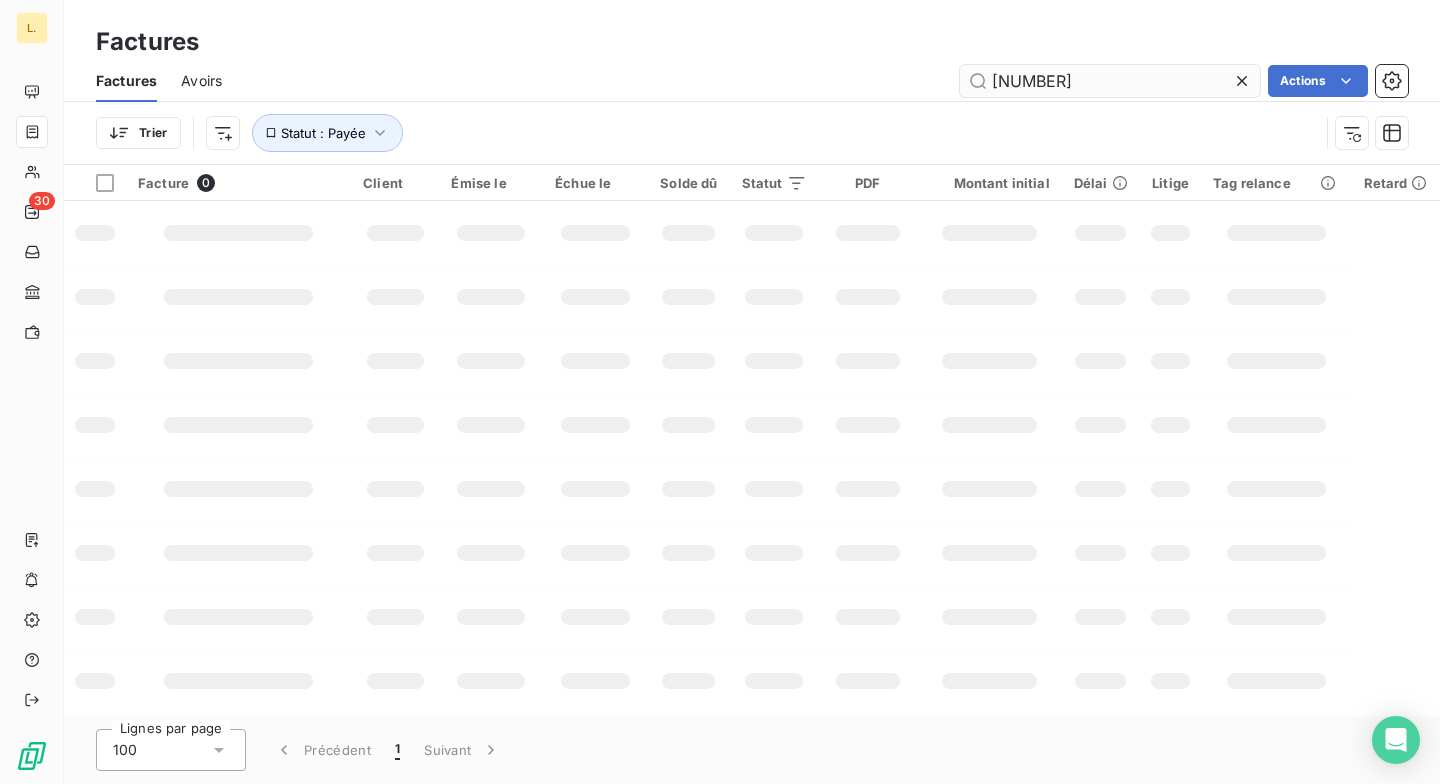 type on "[NUMBER]" 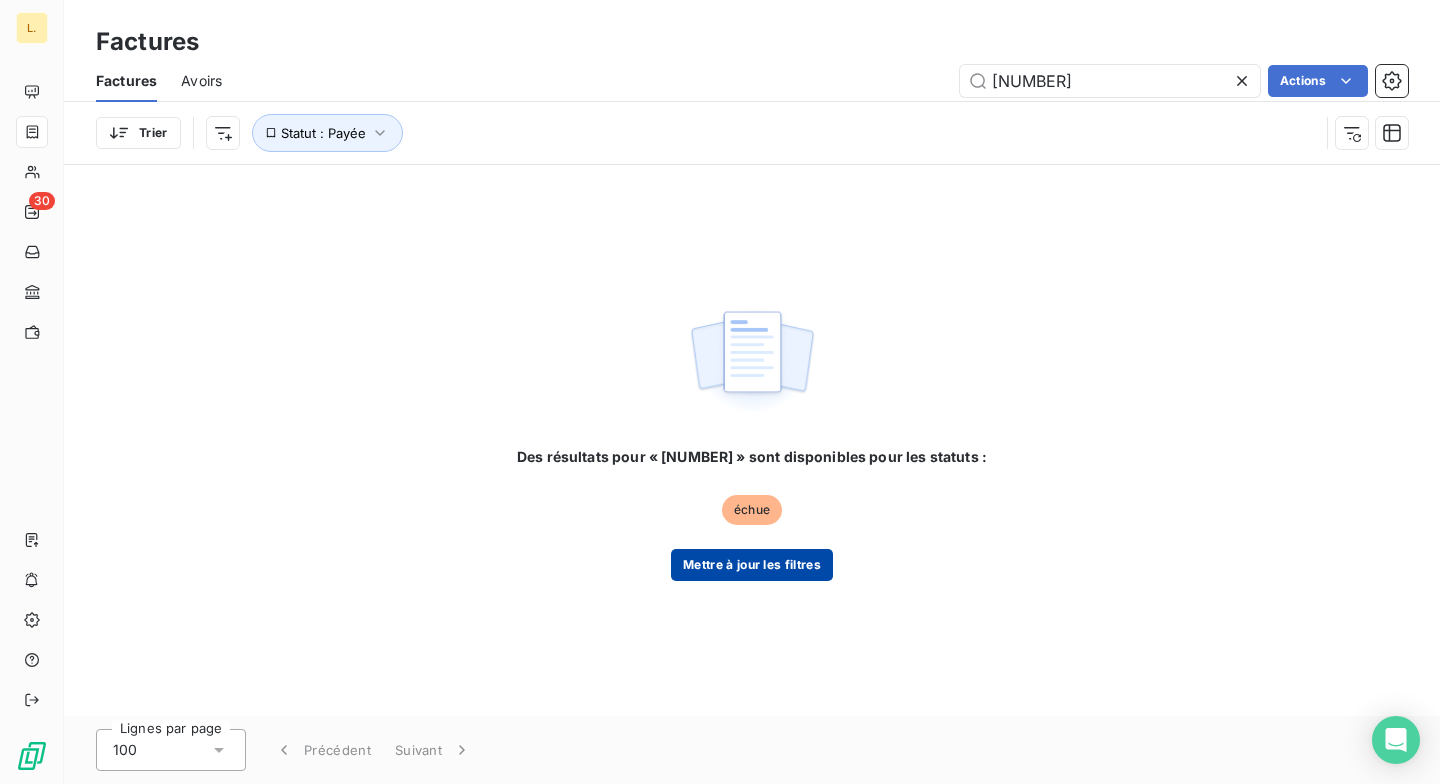 click on "Mettre à jour les filtres" at bounding box center [752, 565] 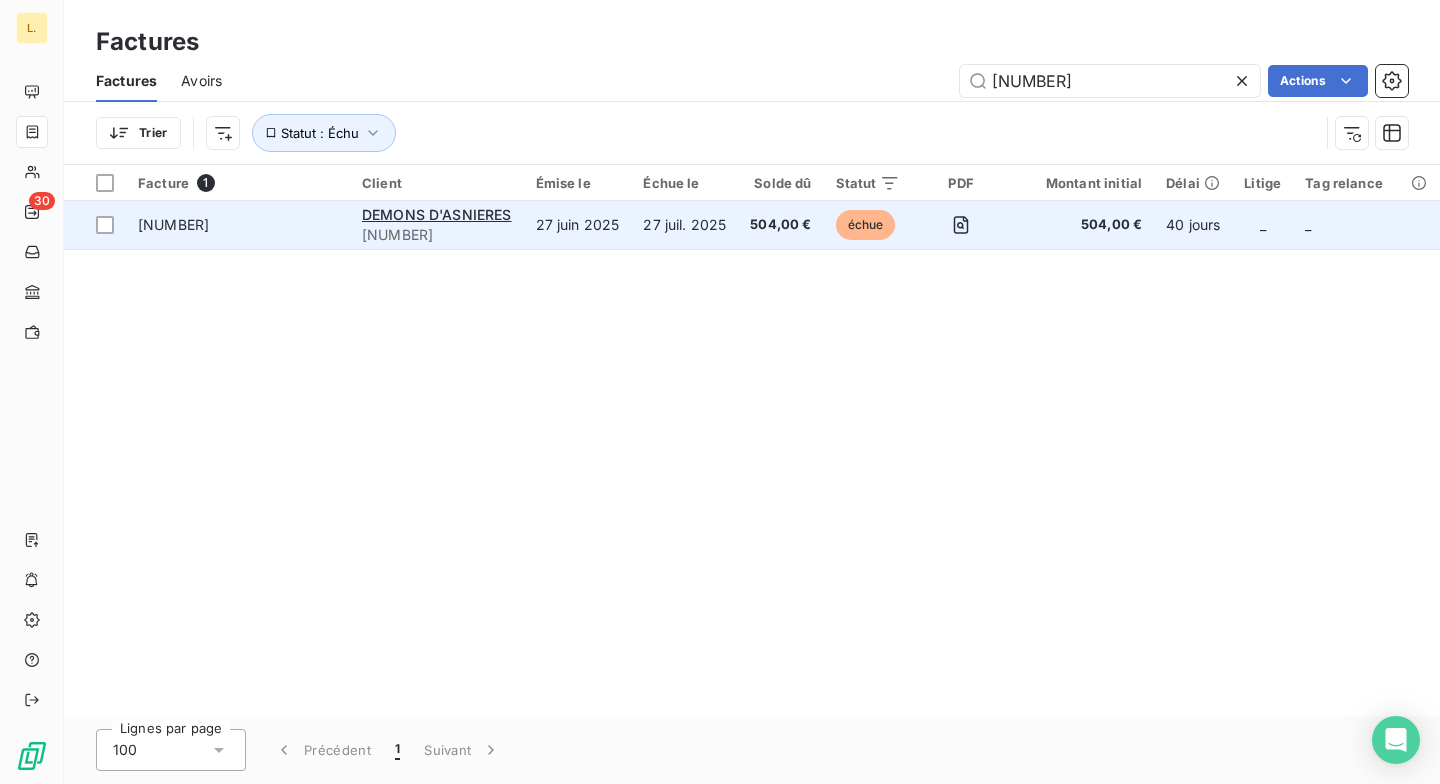 click on "27 juil. 2025" at bounding box center [684, 225] 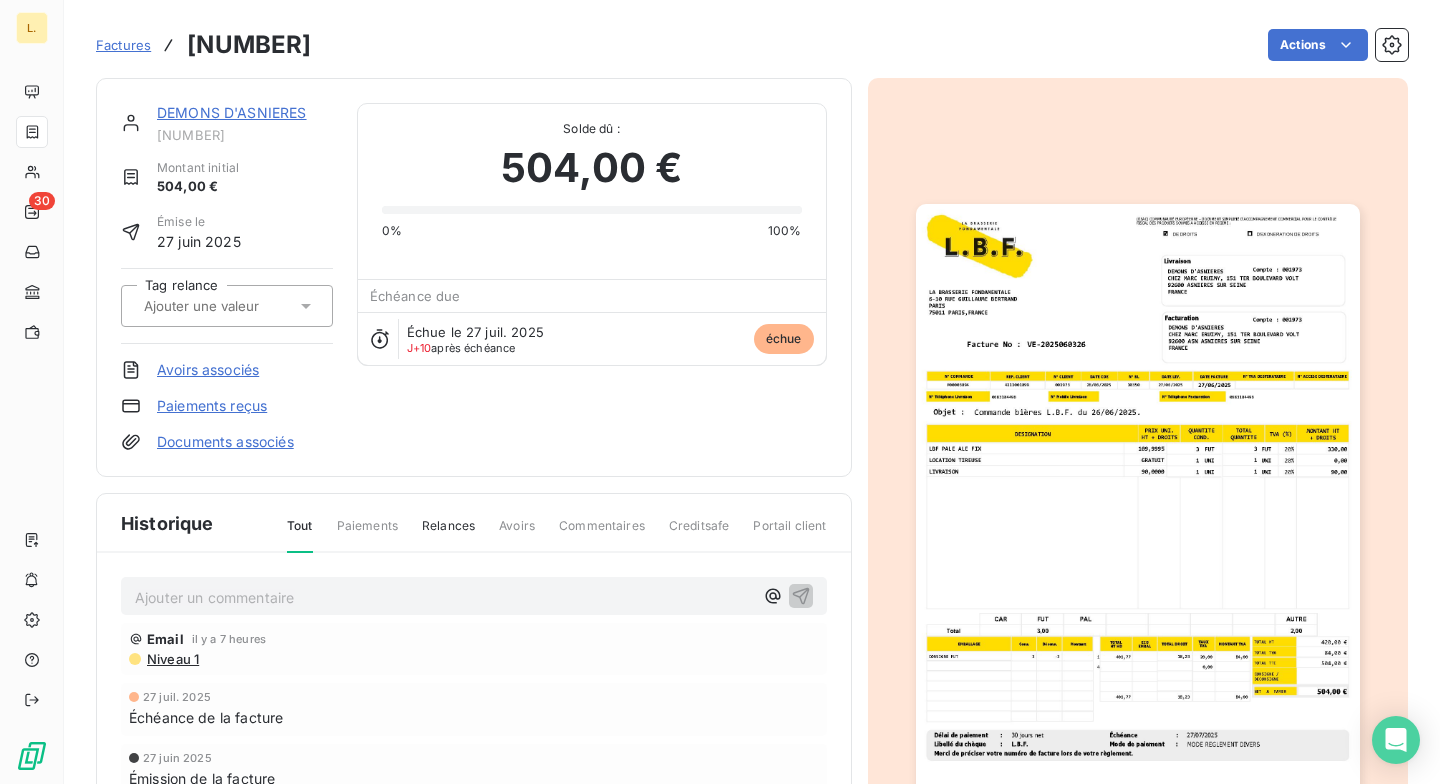 click on "Paiements reçus" at bounding box center (212, 406) 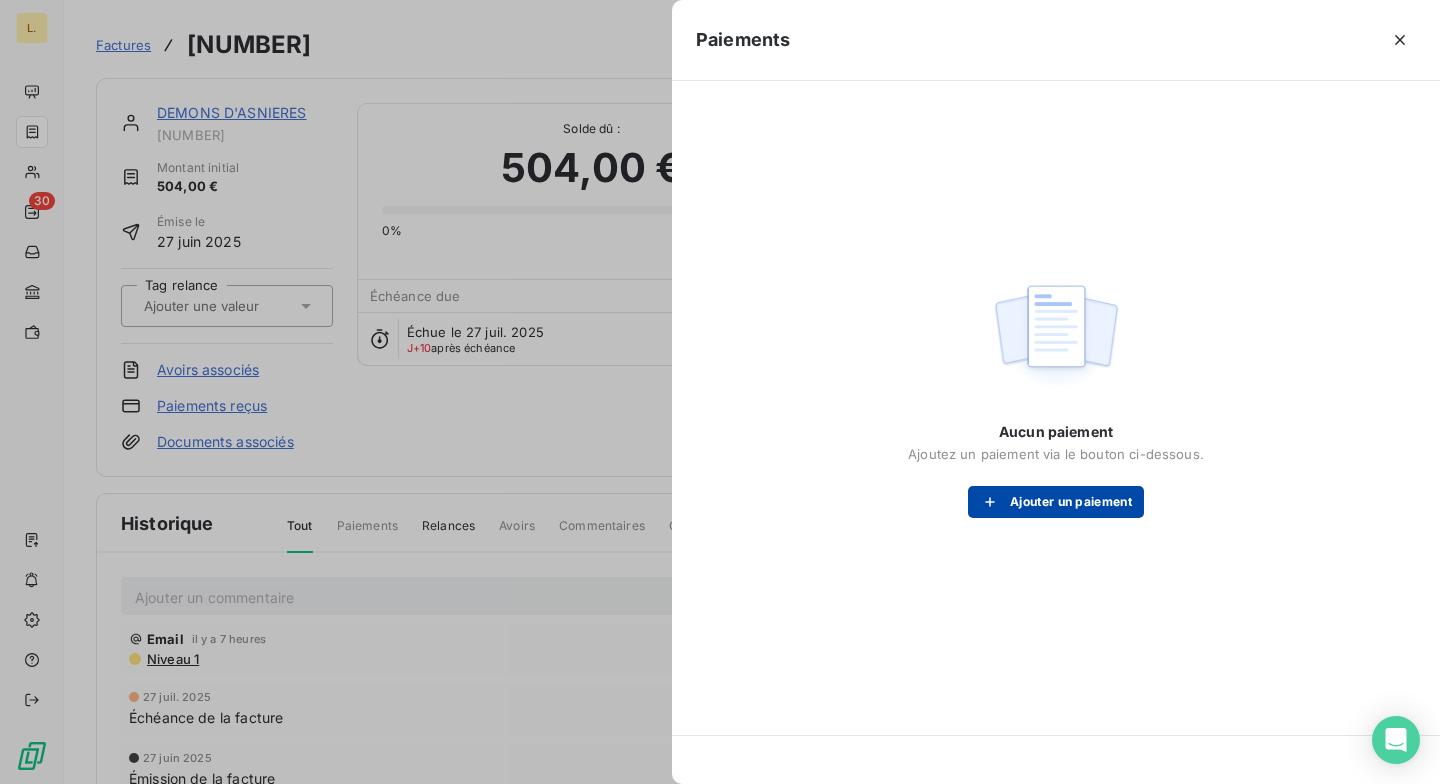 click on "Ajouter un paiement" at bounding box center (1056, 502) 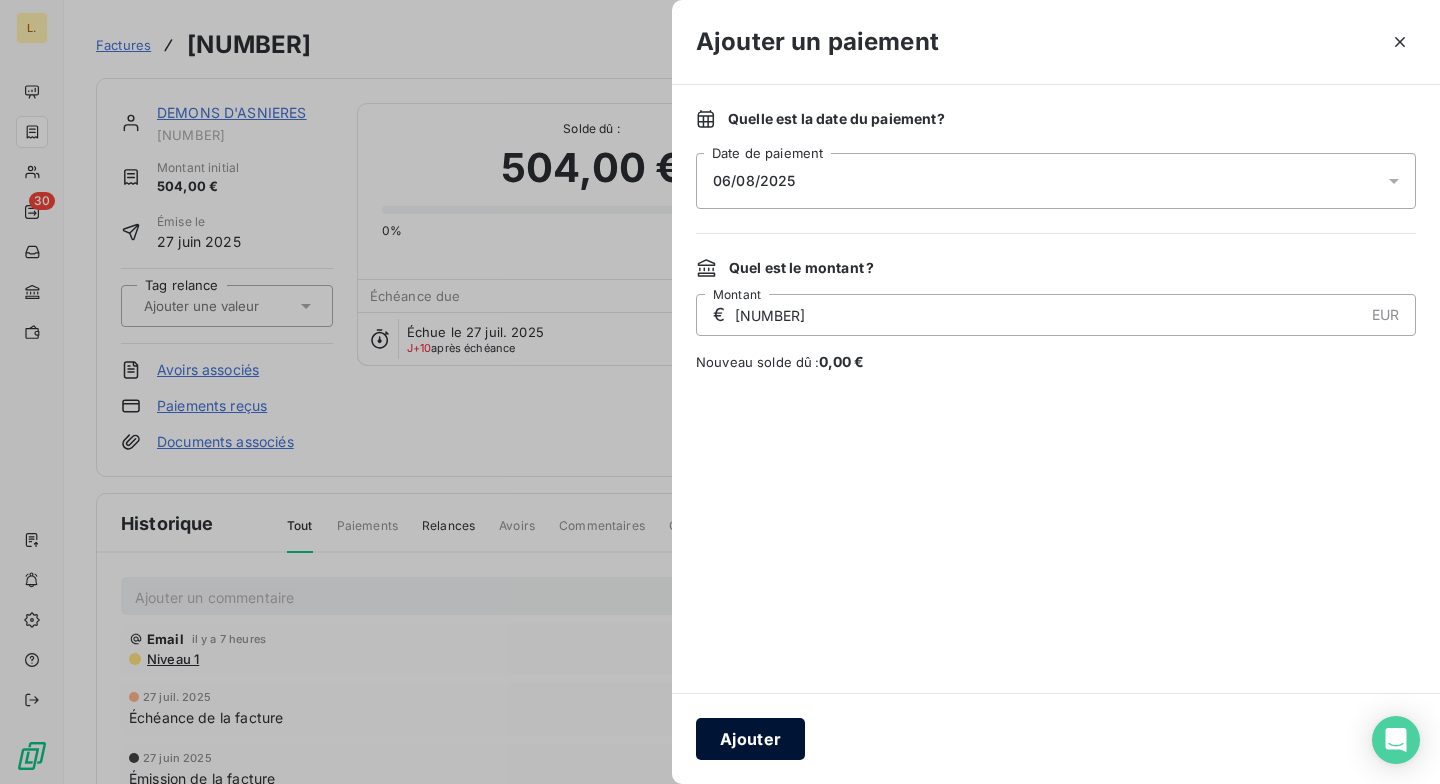 click on "Ajouter" at bounding box center [750, 739] 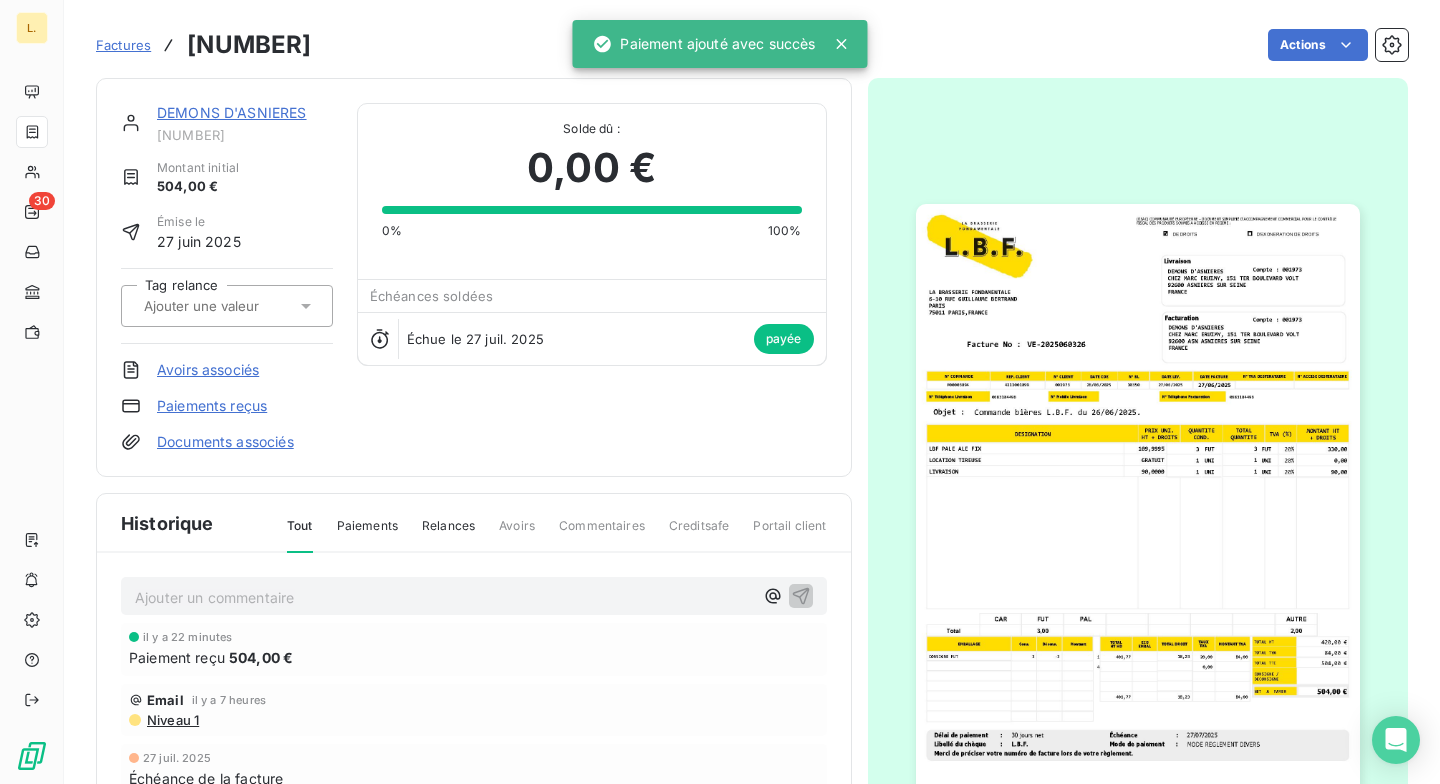 click on "Factures" at bounding box center [123, 45] 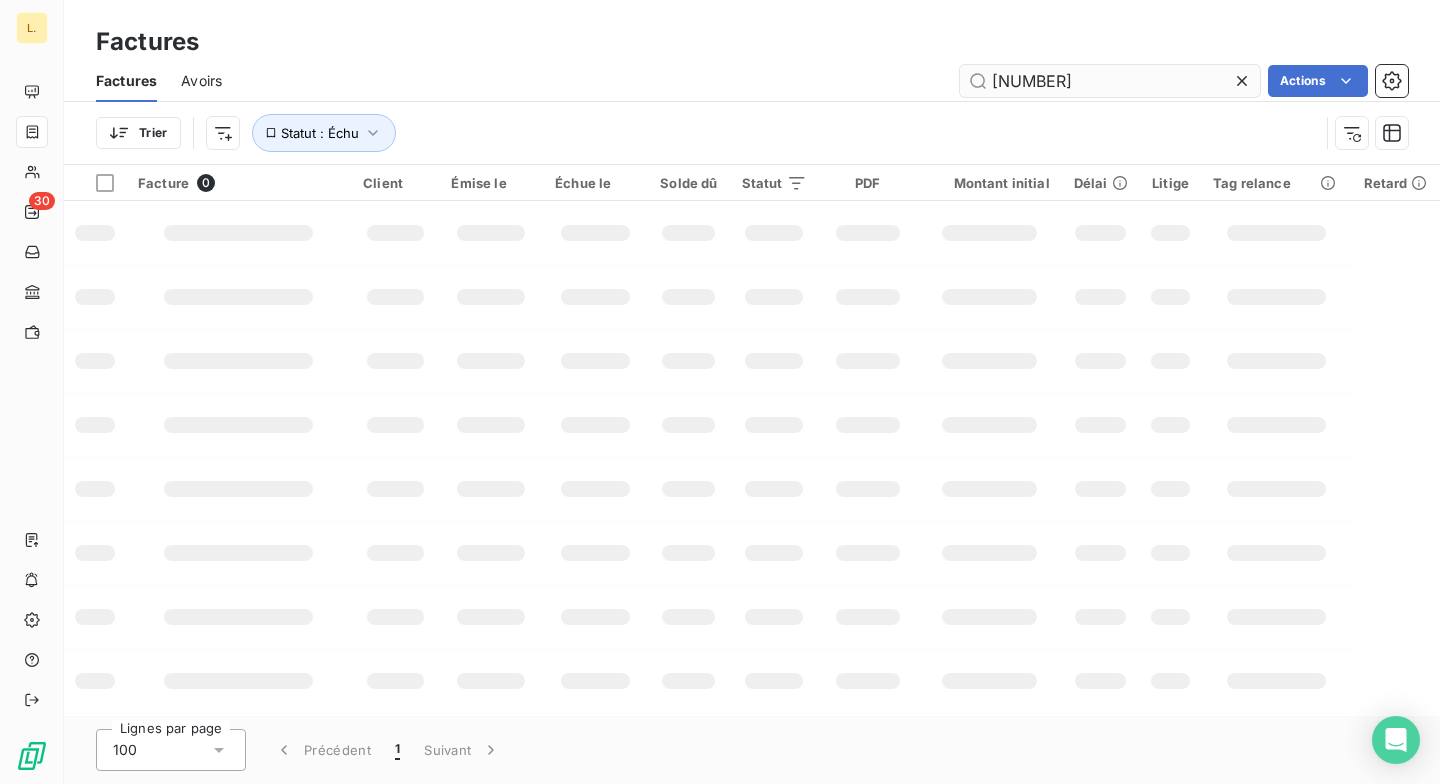 click on "[NUMBER]" at bounding box center (1110, 81) 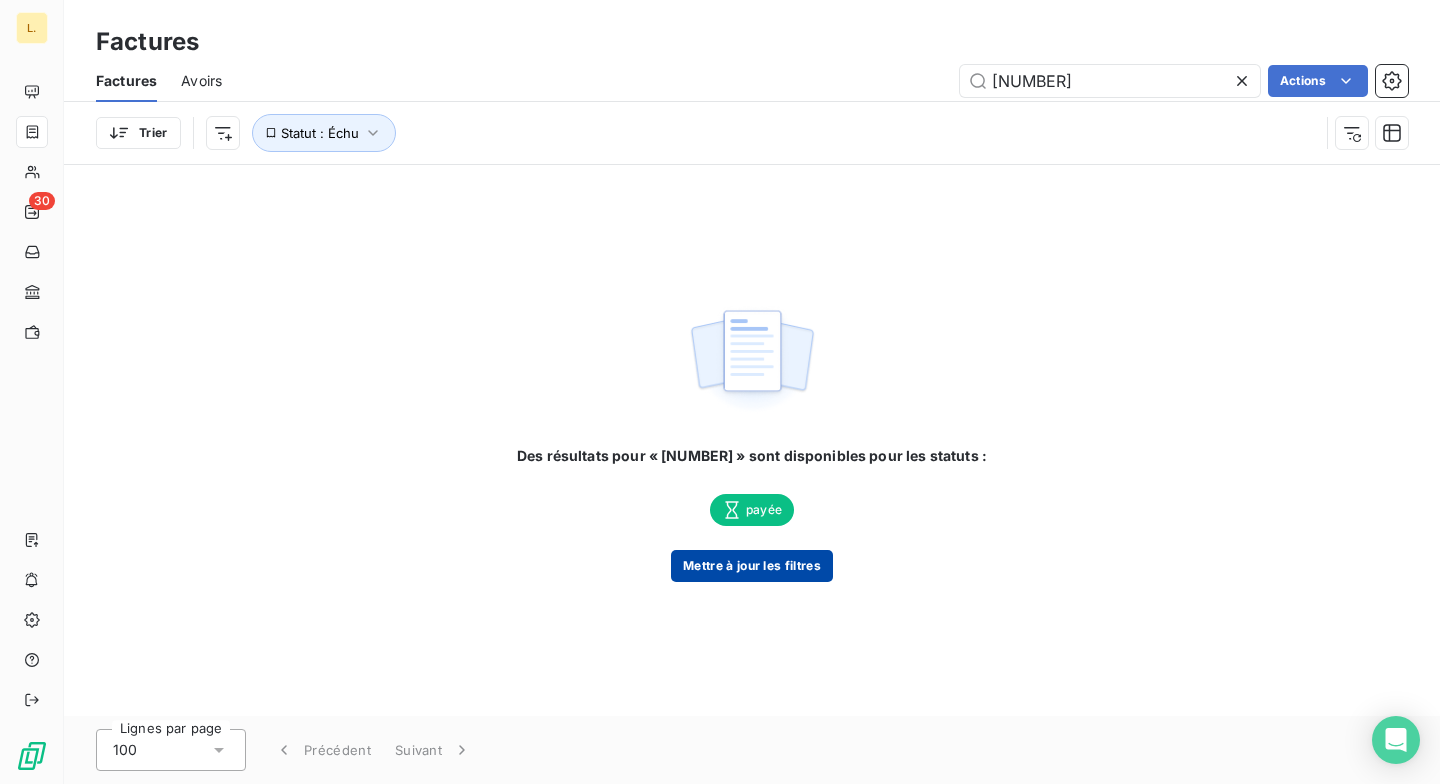 click on "Mettre à jour les filtres" at bounding box center (752, 566) 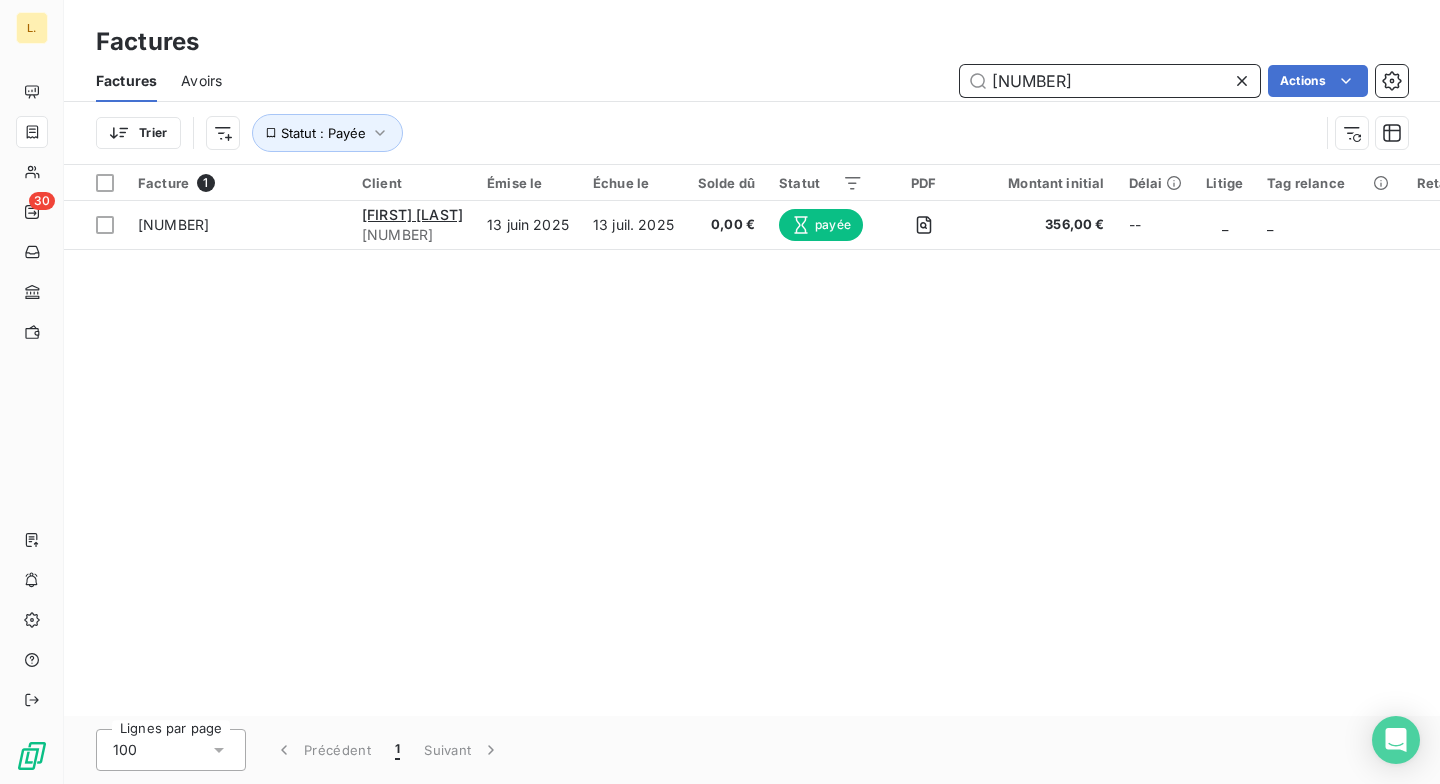 click on "[NUMBER]" at bounding box center (1110, 81) 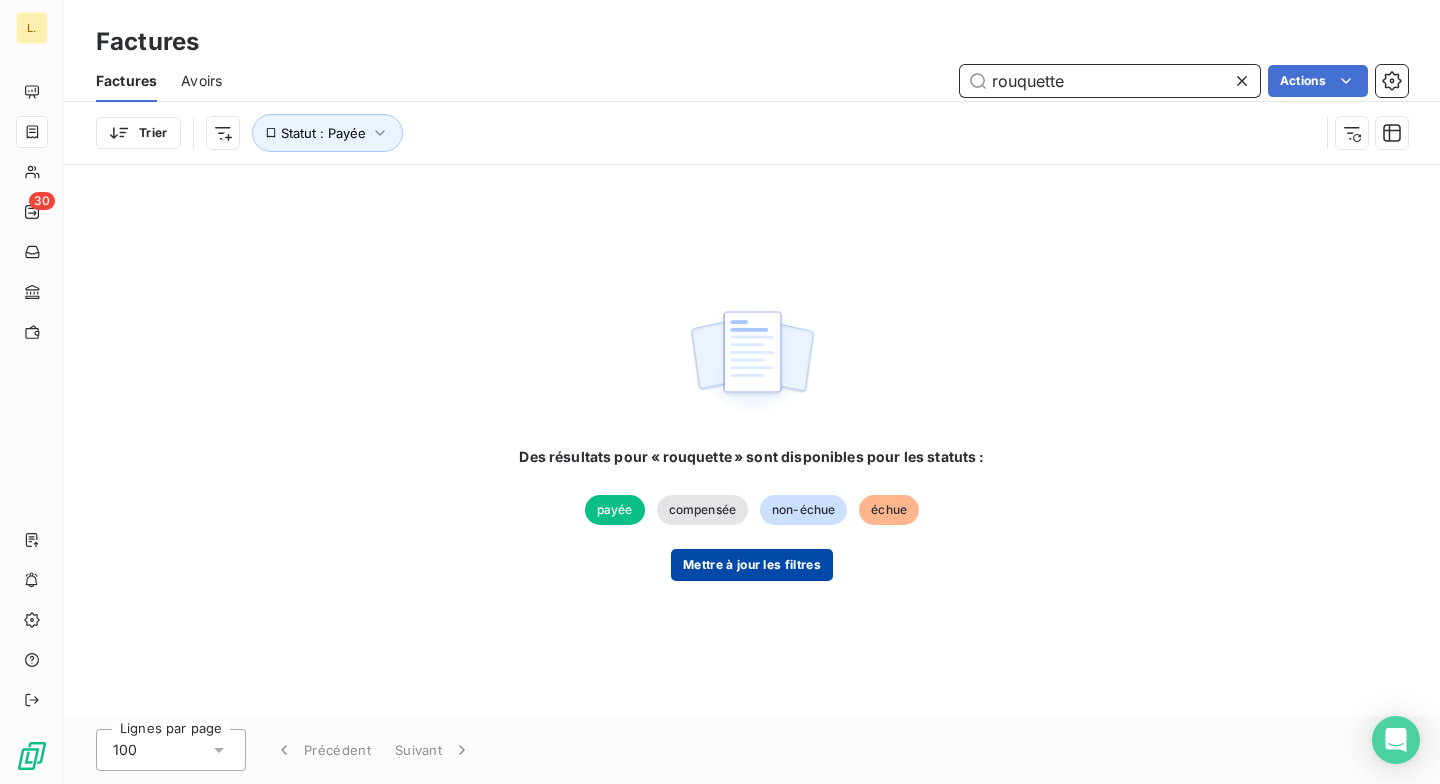 type on "rouquette" 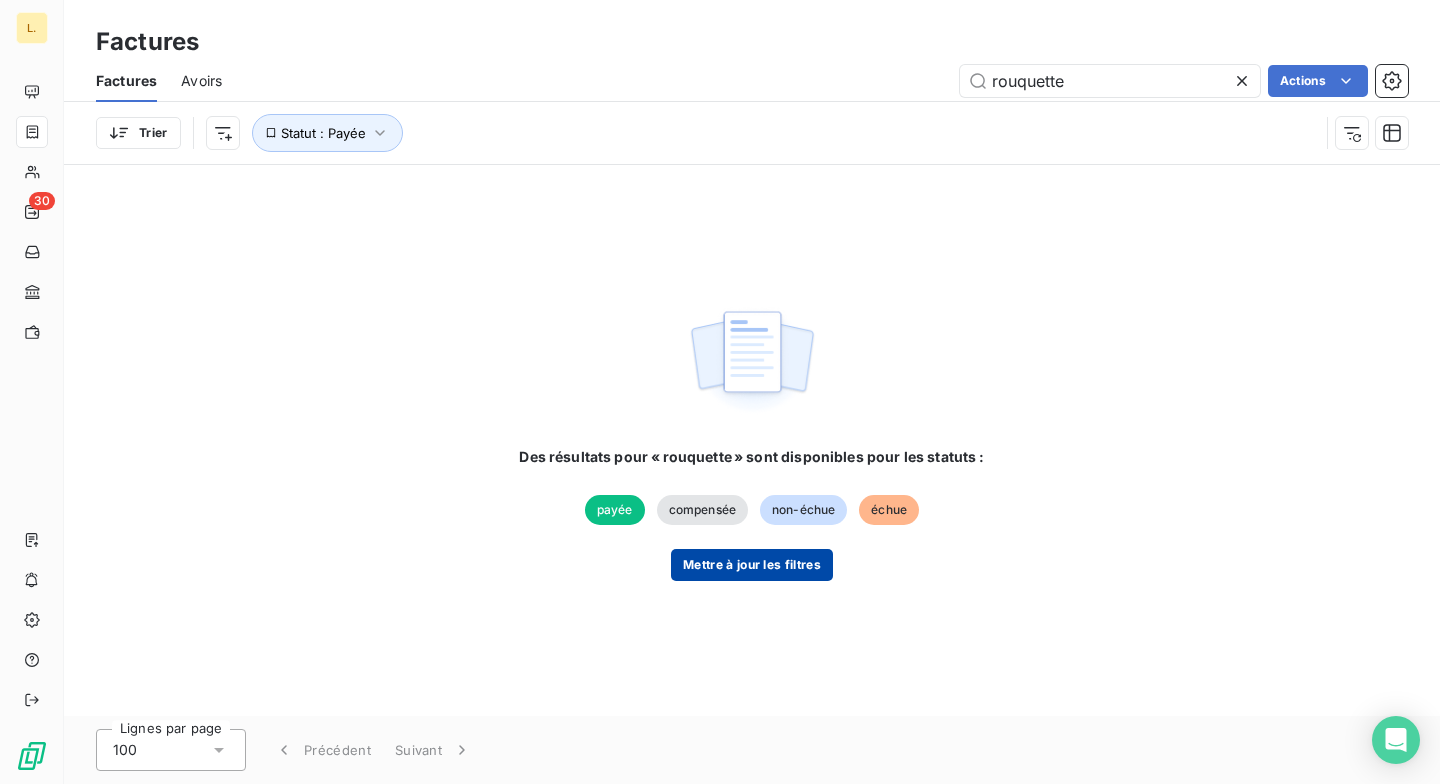 click on "Mettre à jour les filtres" at bounding box center (752, 565) 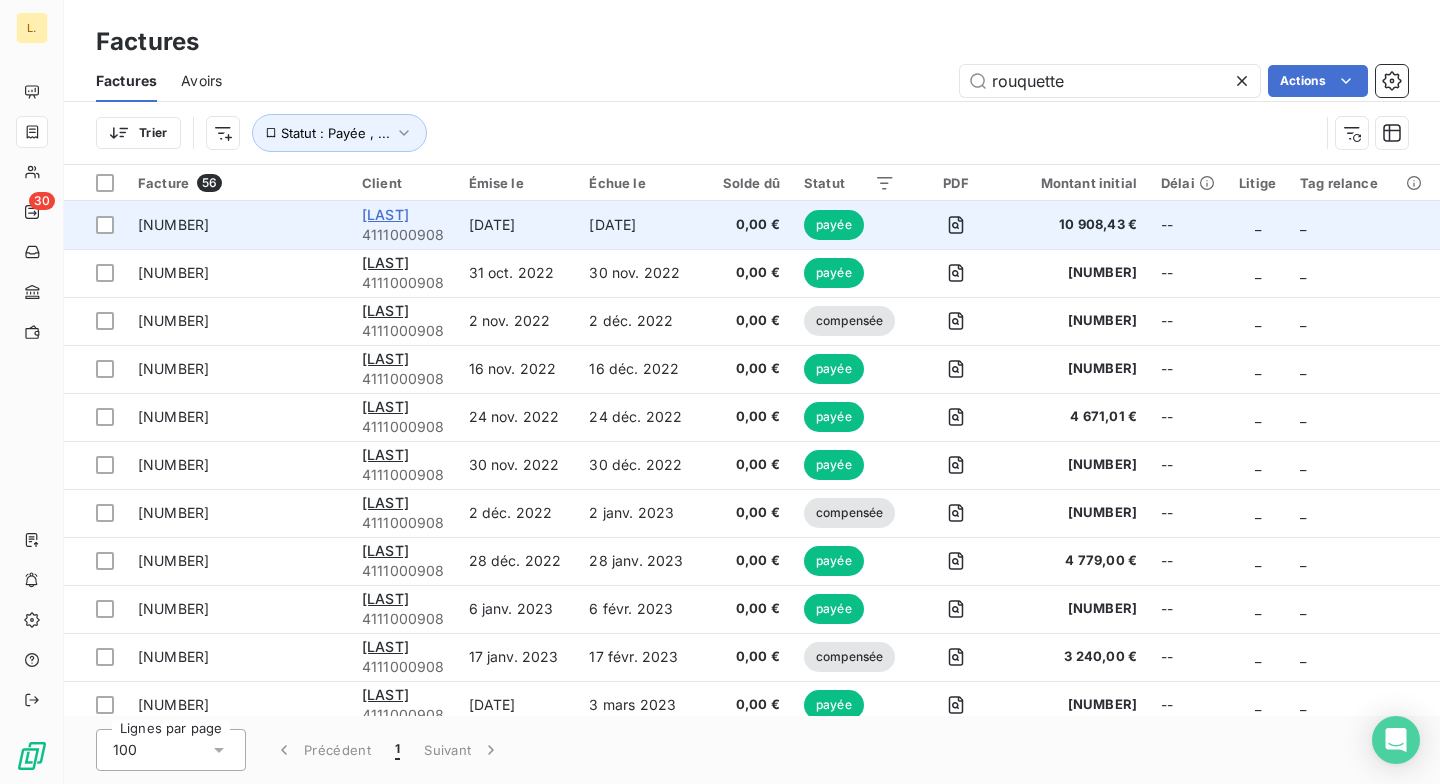 click on "[LAST]" at bounding box center [385, 214] 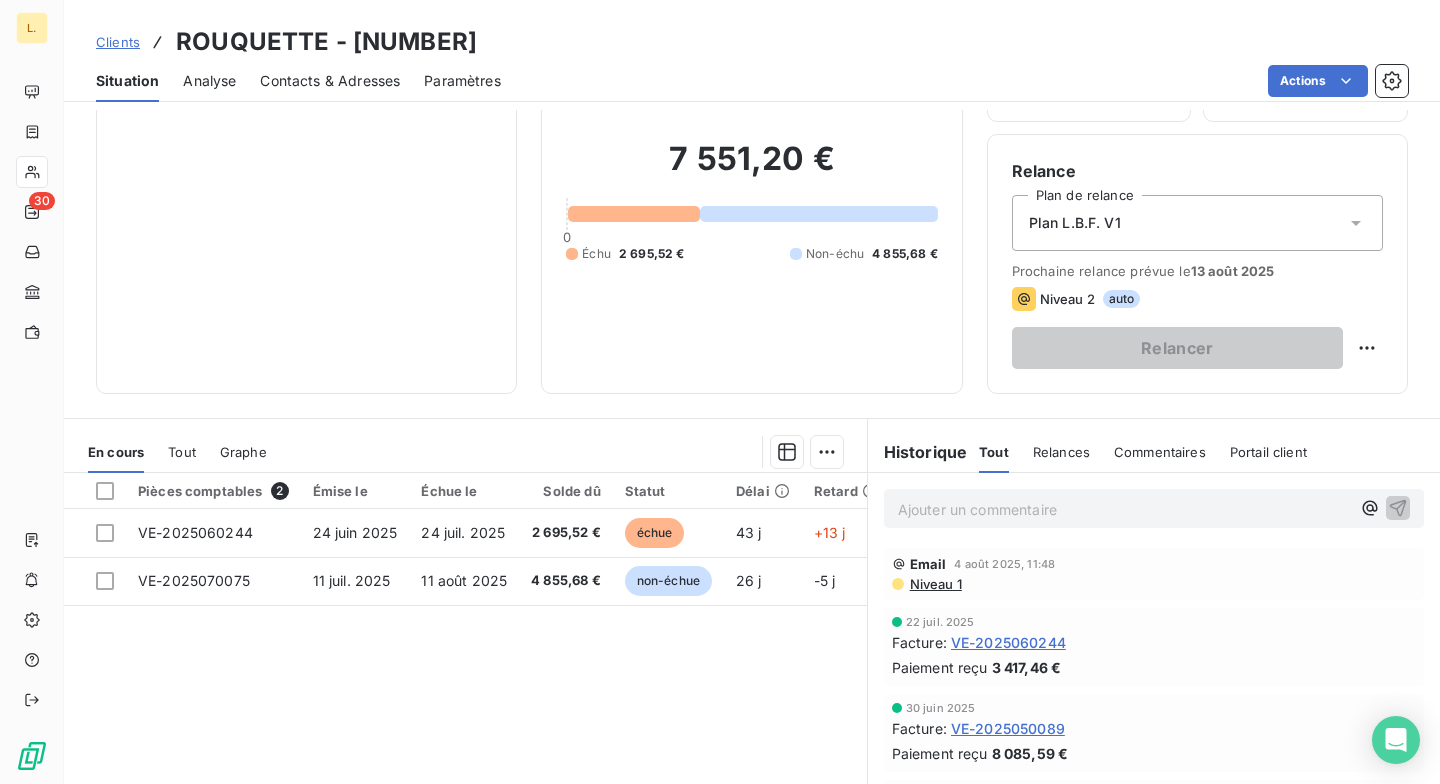 scroll, scrollTop: 140, scrollLeft: 0, axis: vertical 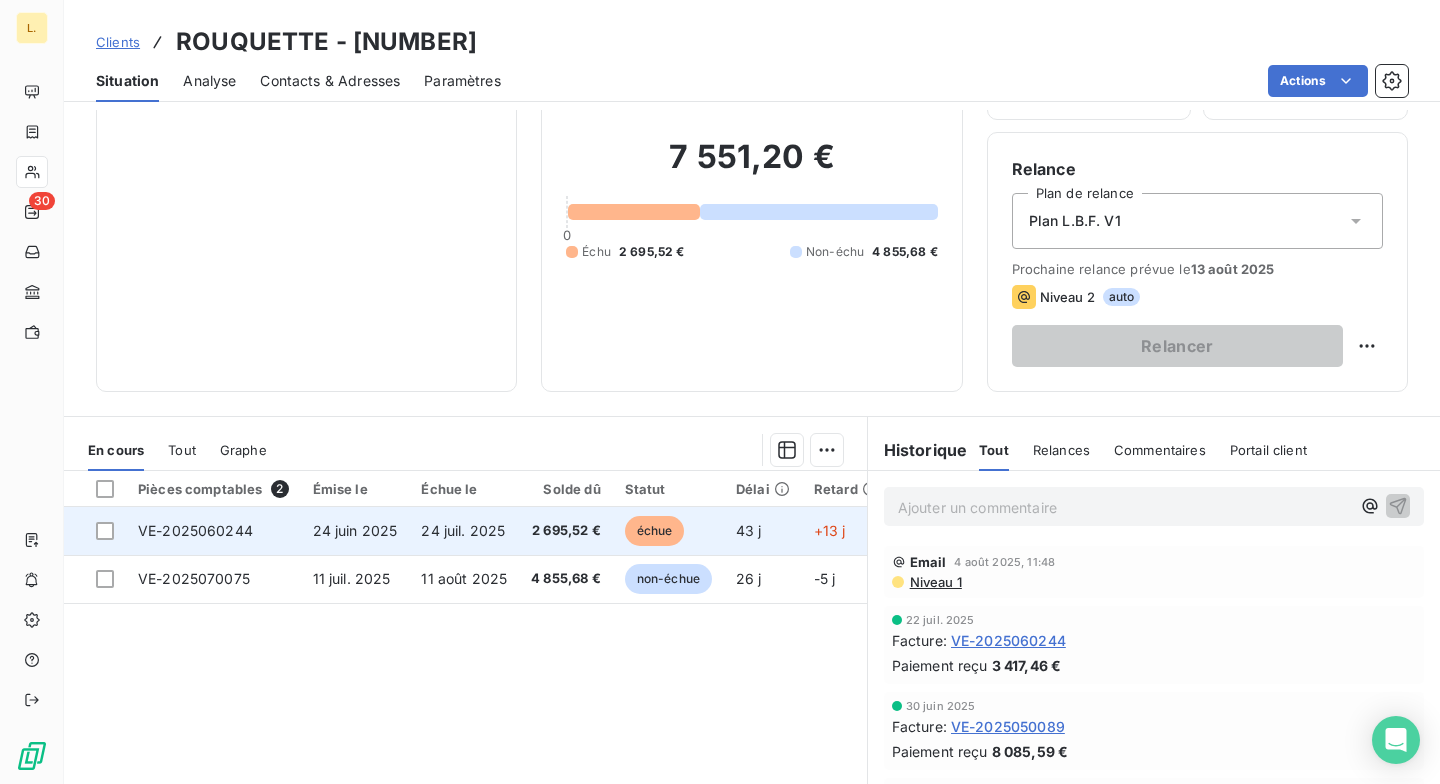 click on "échue" at bounding box center (668, 531) 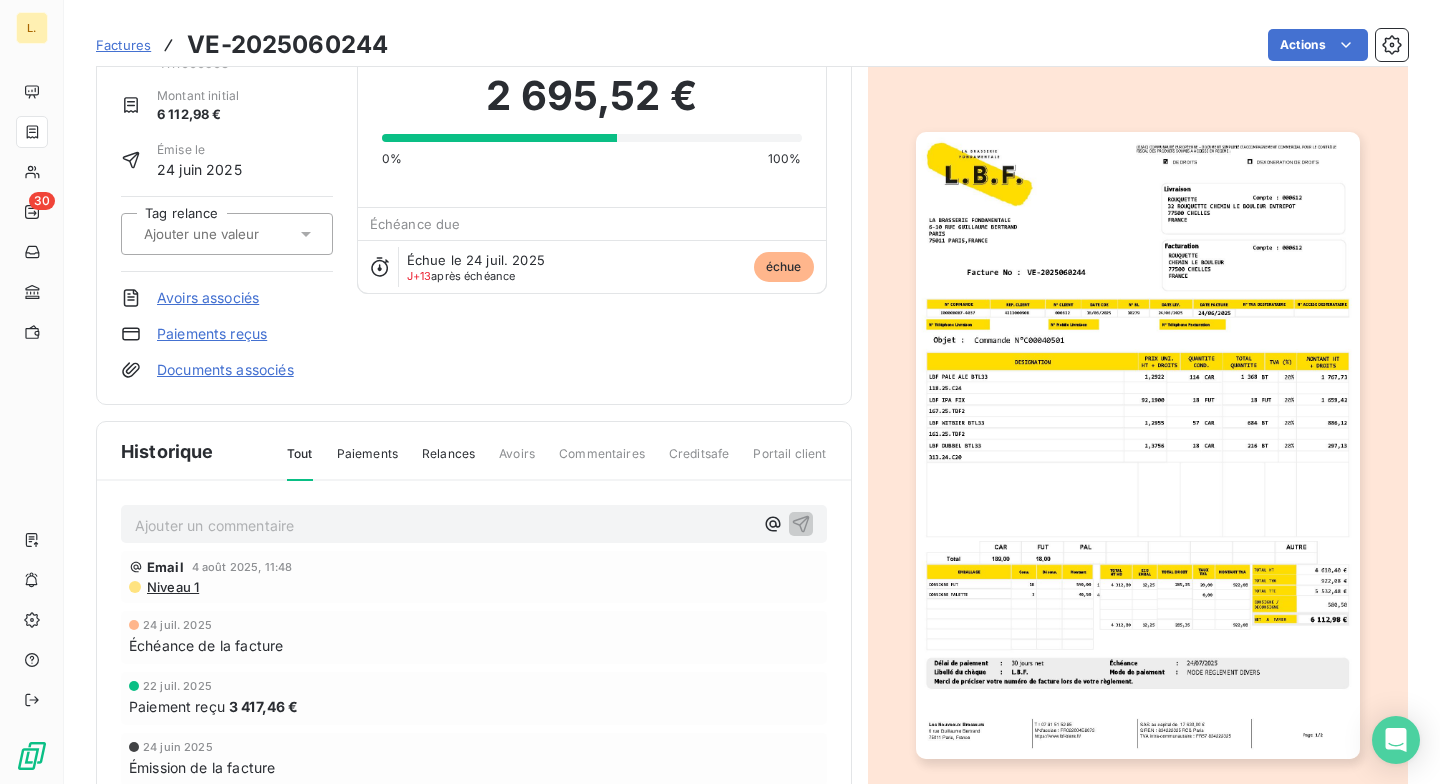 scroll, scrollTop: 71, scrollLeft: 0, axis: vertical 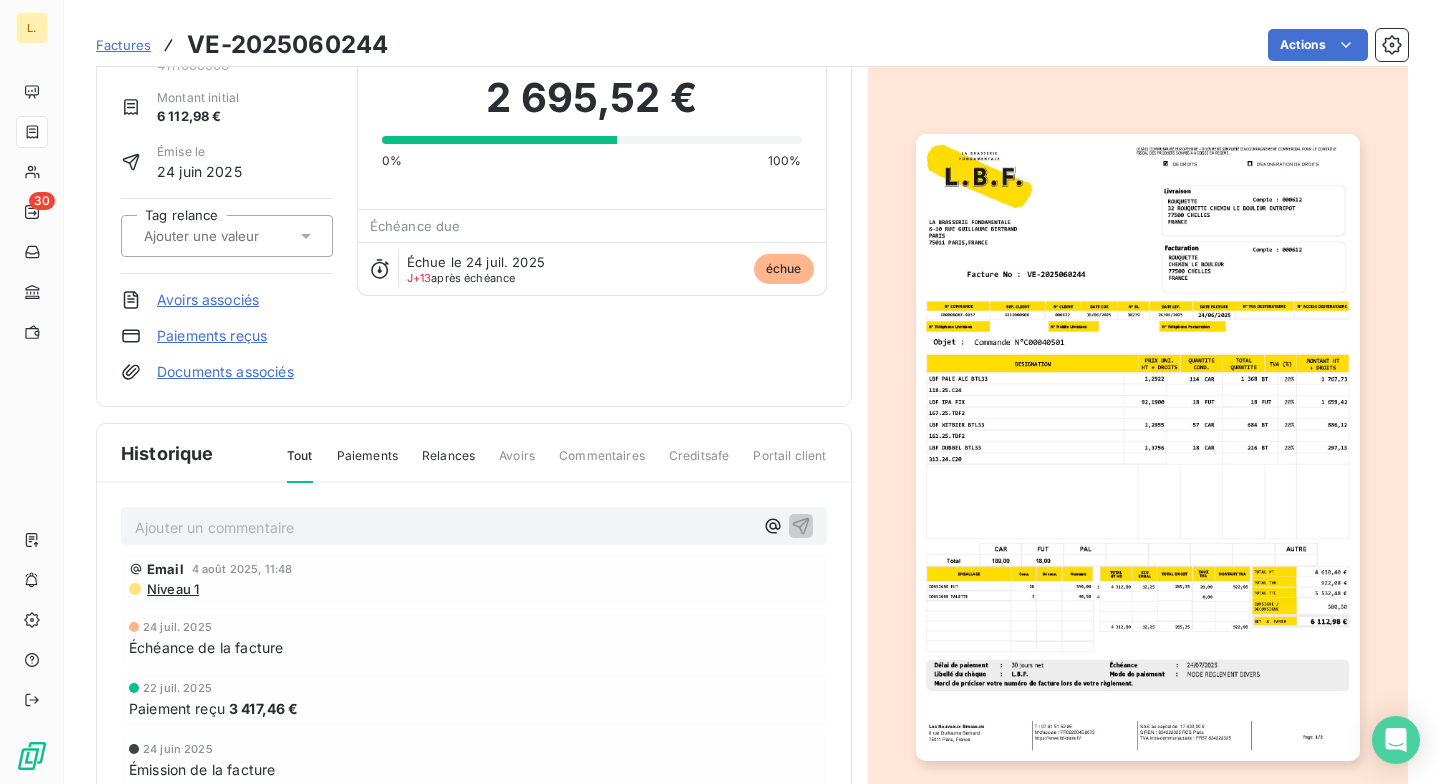 click on "Paiements reçus" at bounding box center [212, 336] 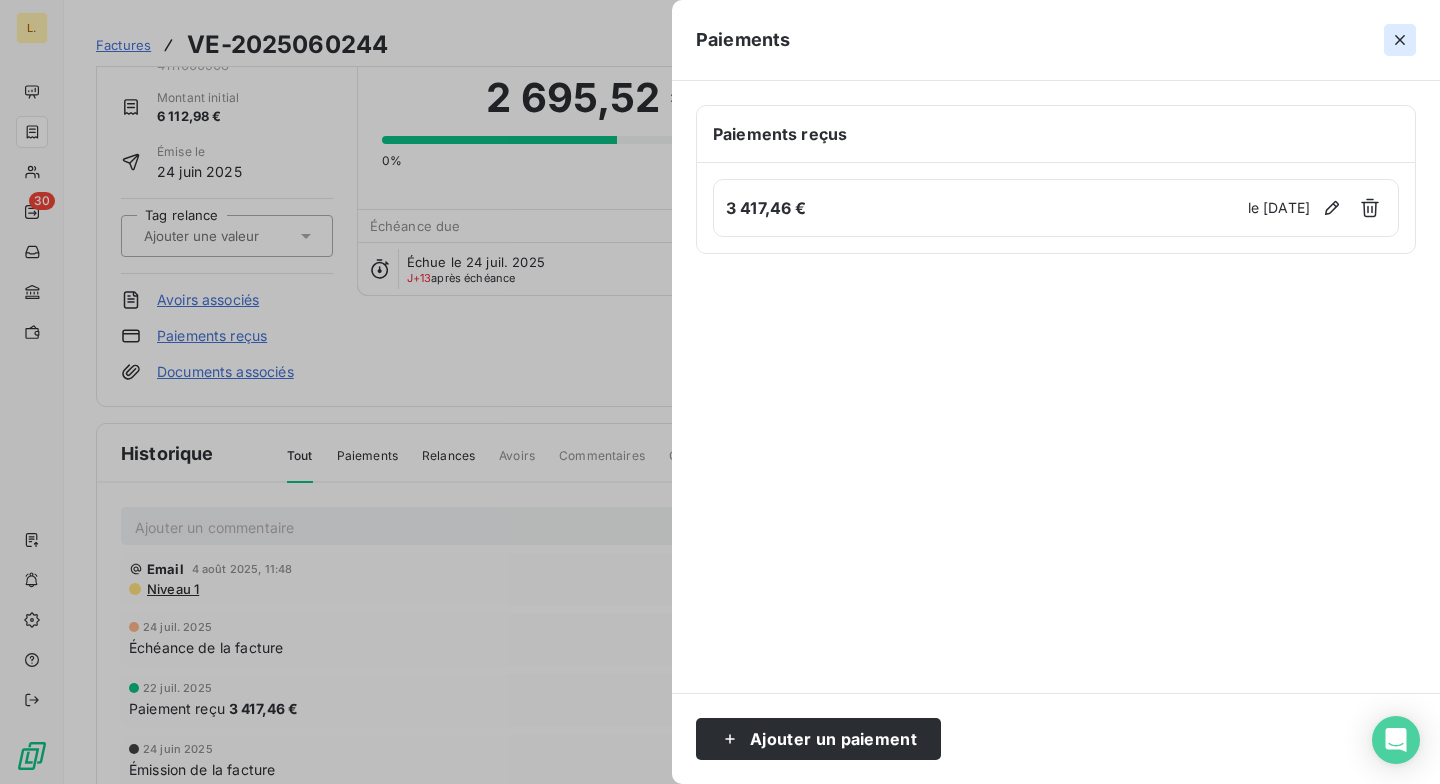 click 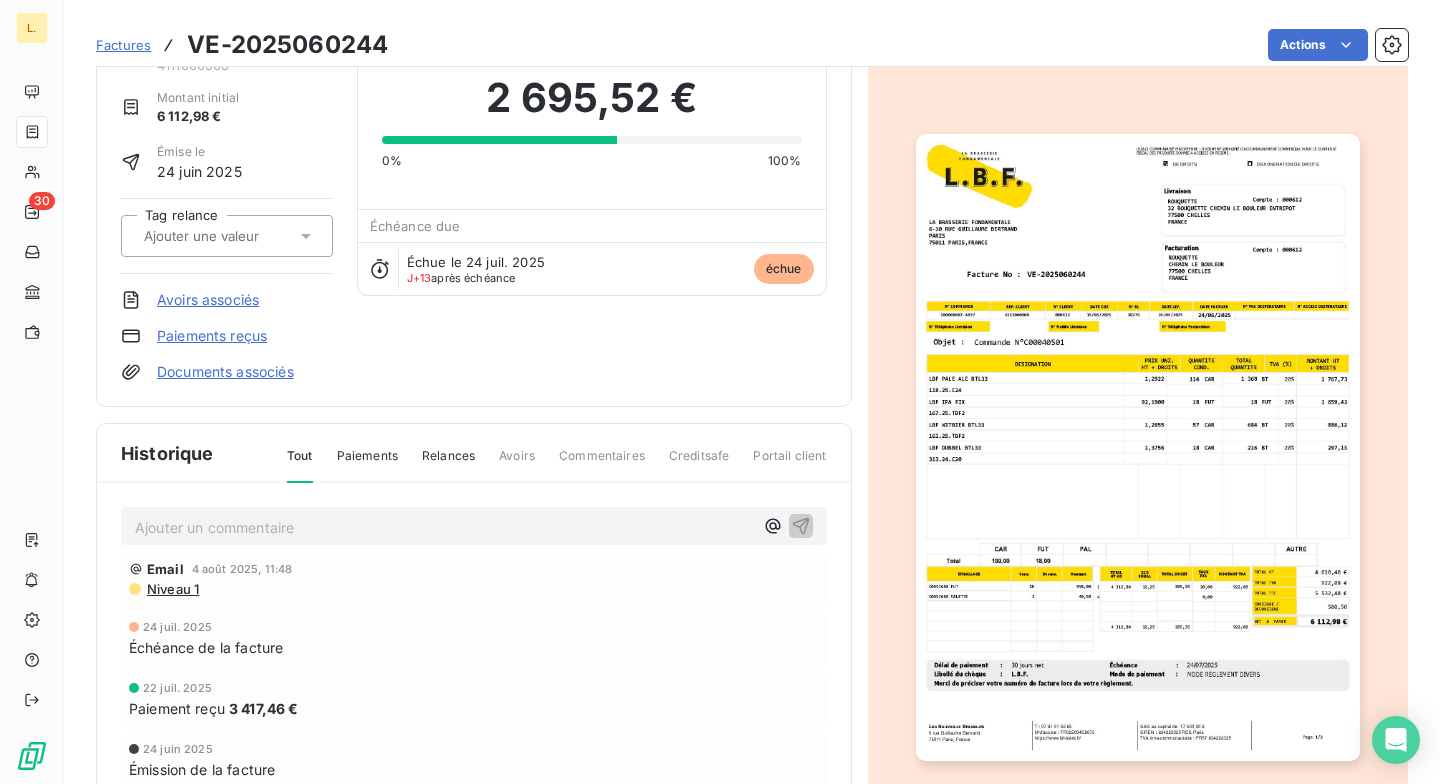 click on "Factures" at bounding box center [123, 45] 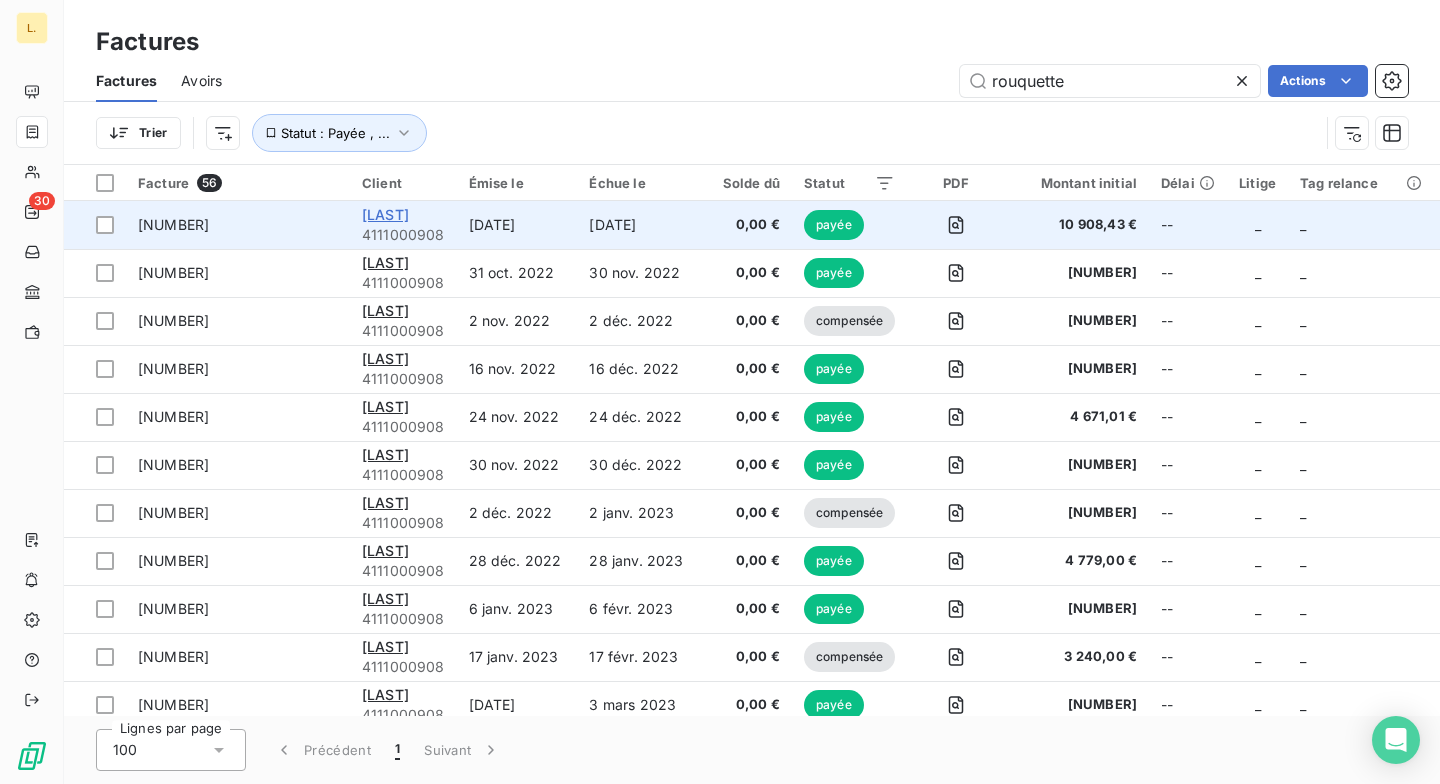 click on "[LAST]" at bounding box center (385, 214) 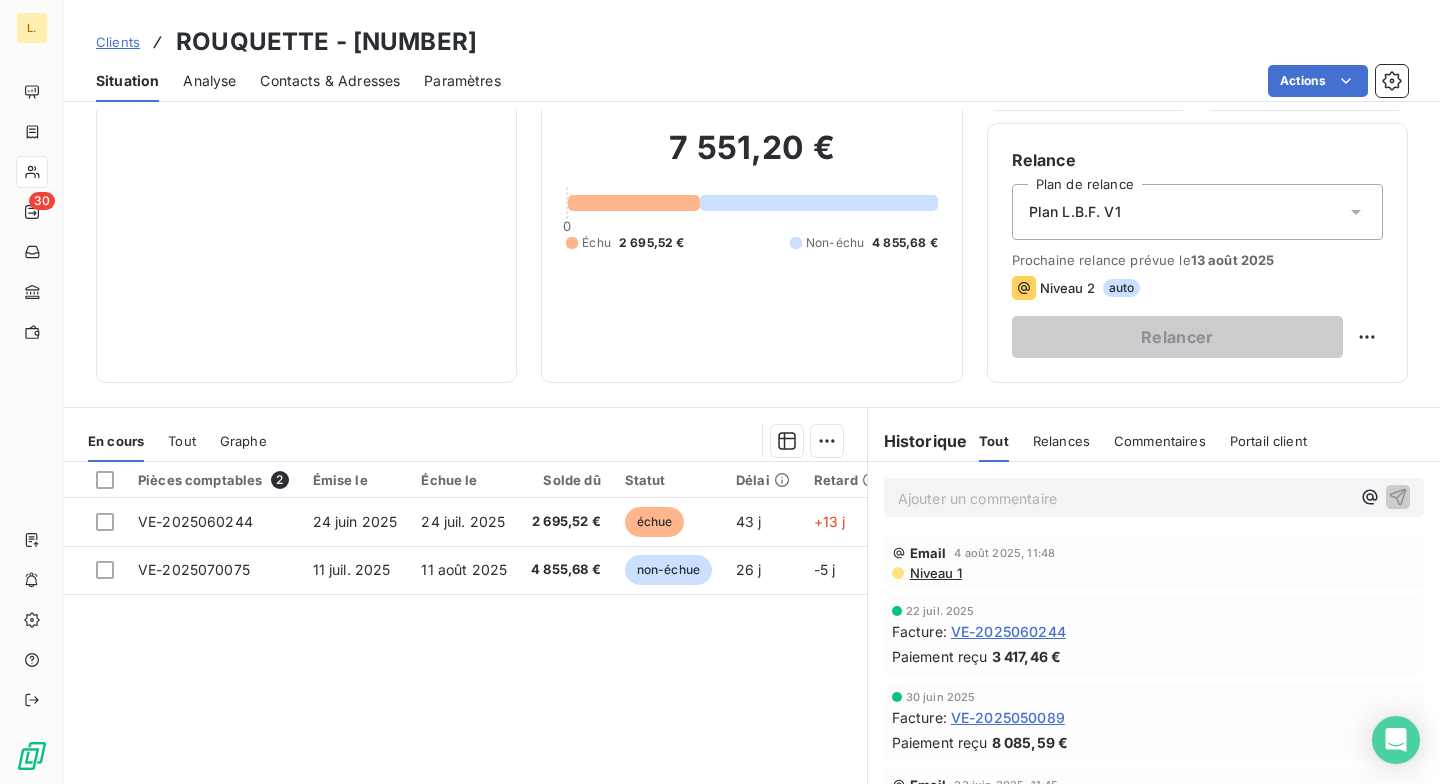 scroll, scrollTop: 151, scrollLeft: 0, axis: vertical 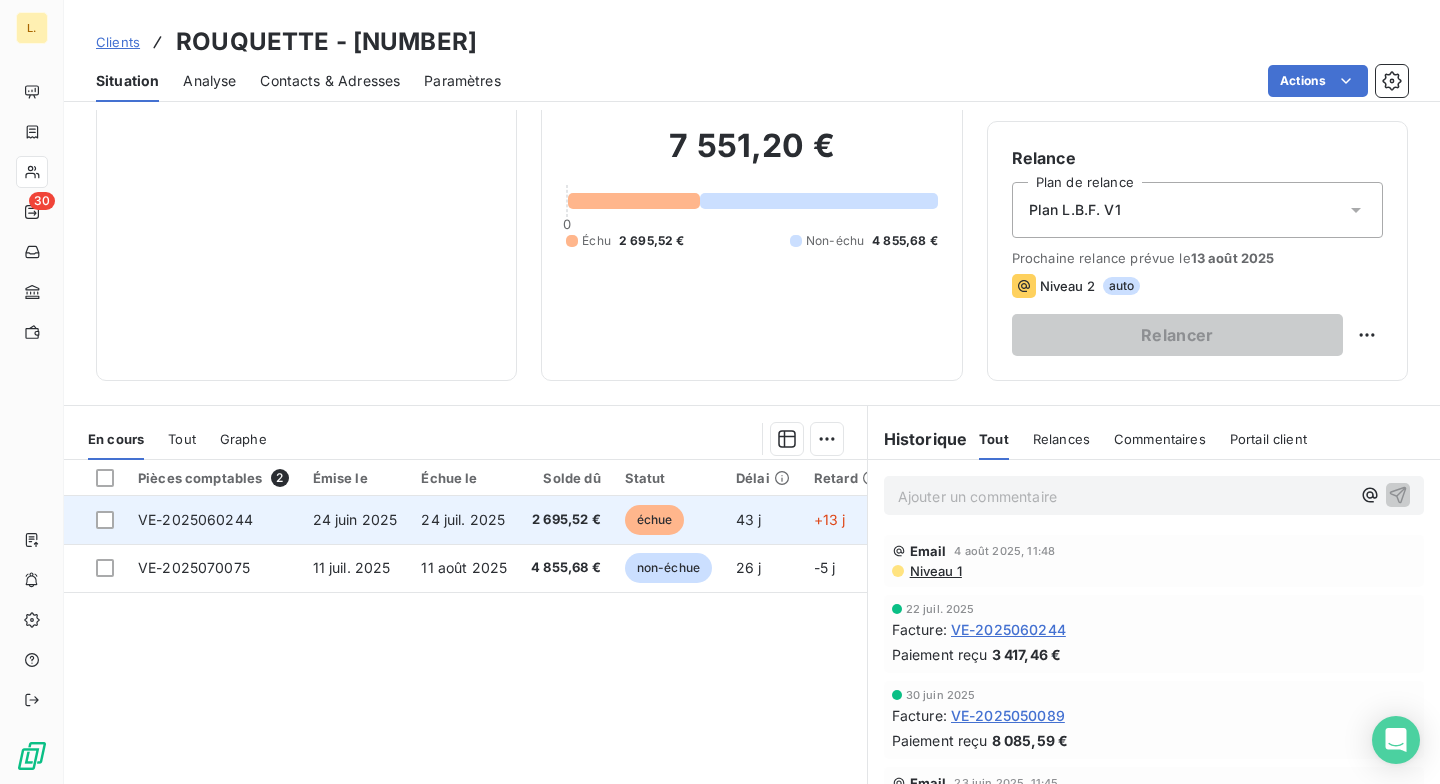 click on "2 695,52 €" at bounding box center [566, 520] 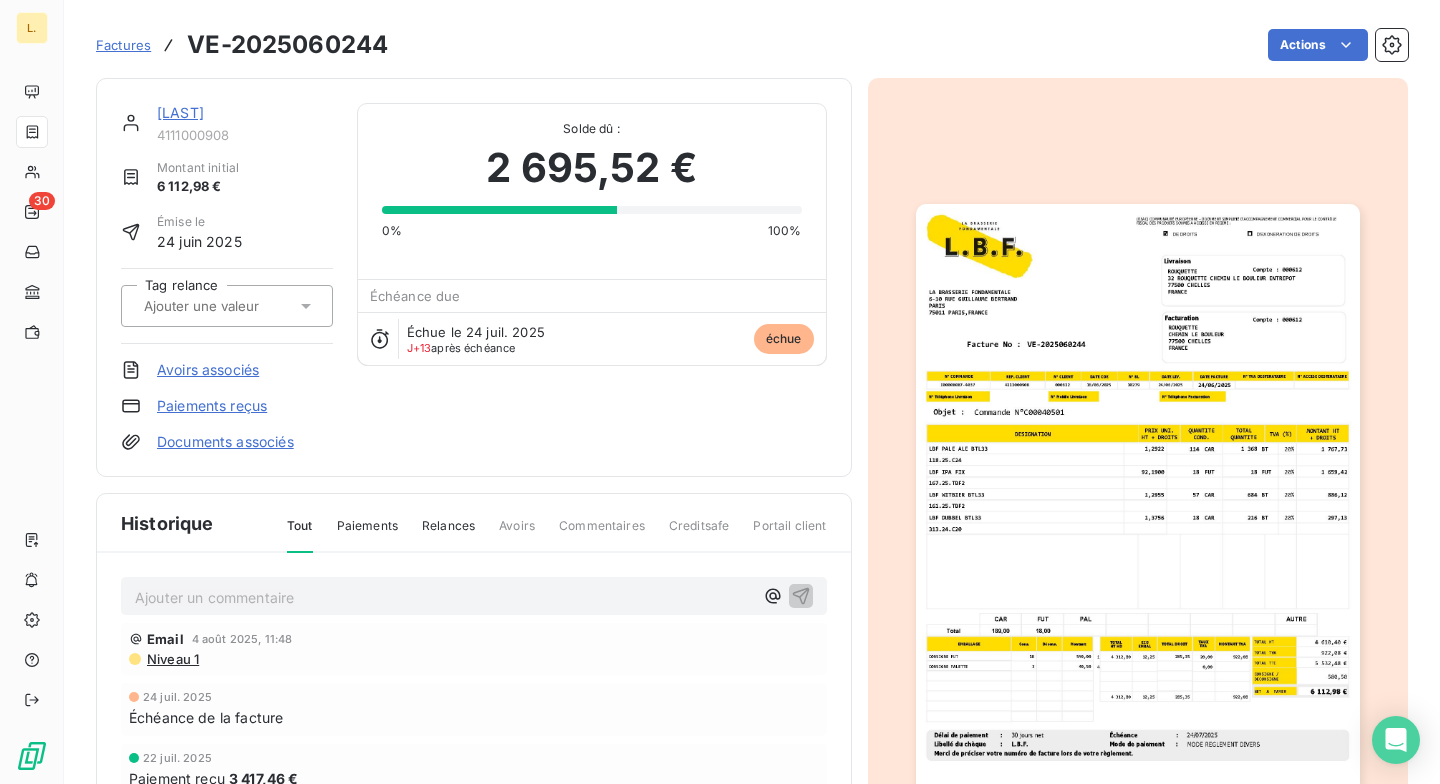 click on "Paiements reçus" at bounding box center [212, 406] 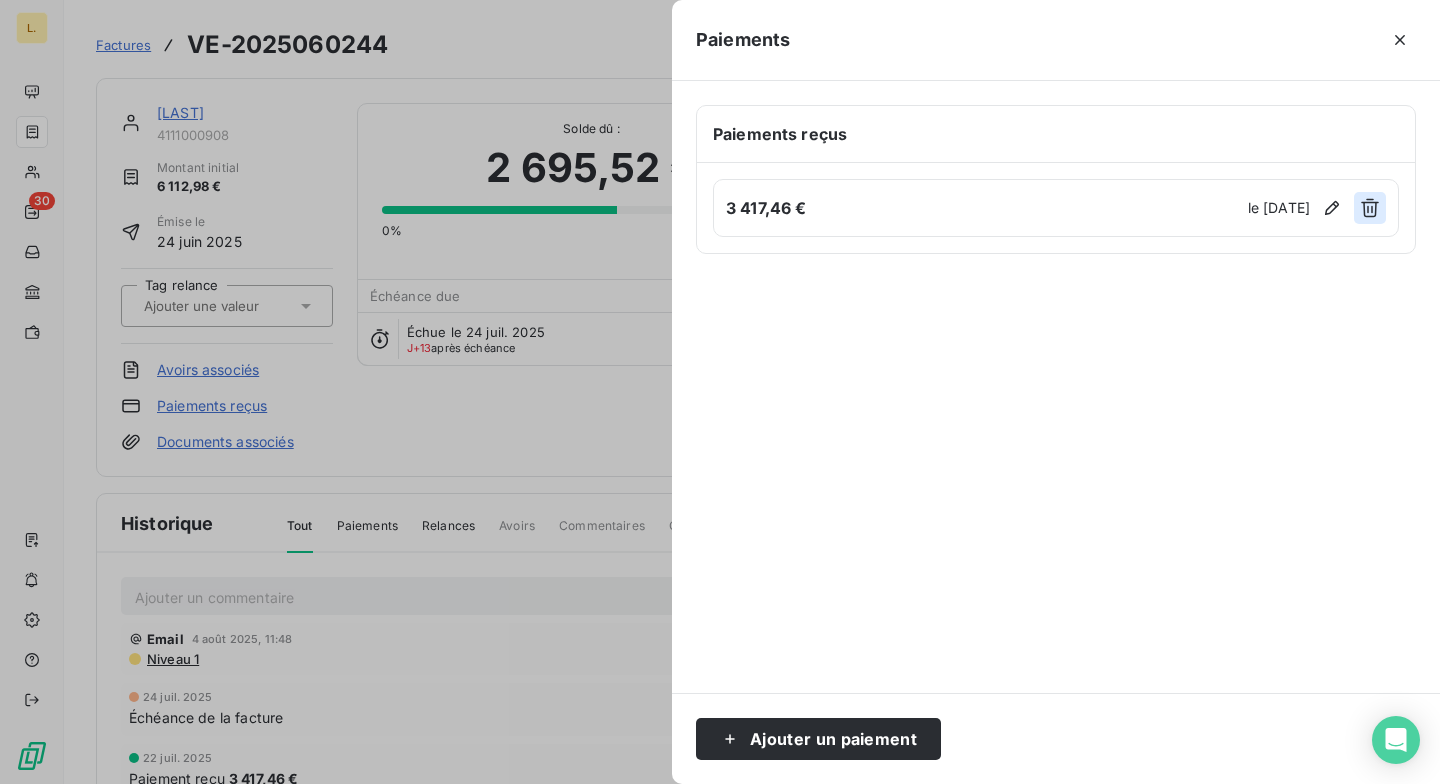 click at bounding box center [1370, 208] 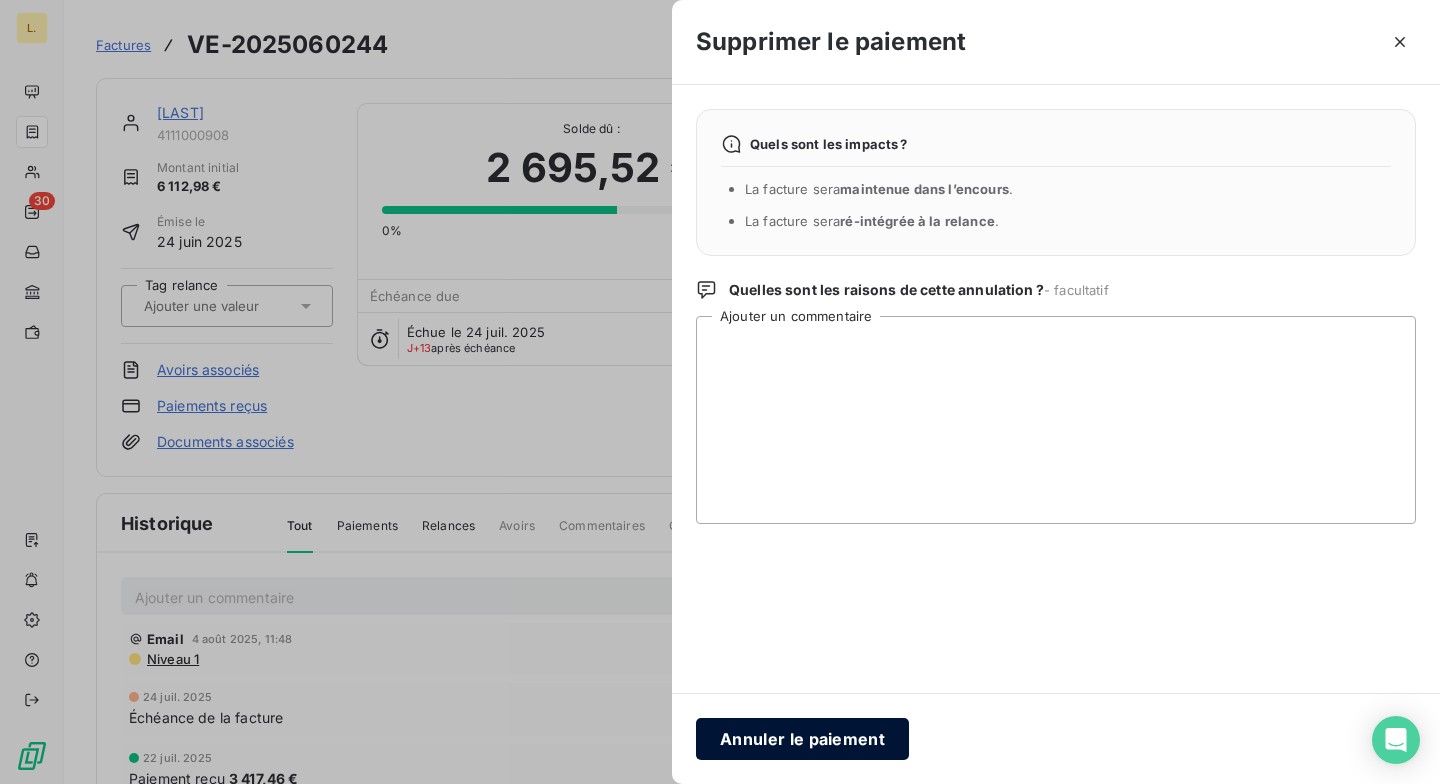 click on "Annuler le paiement" at bounding box center (802, 739) 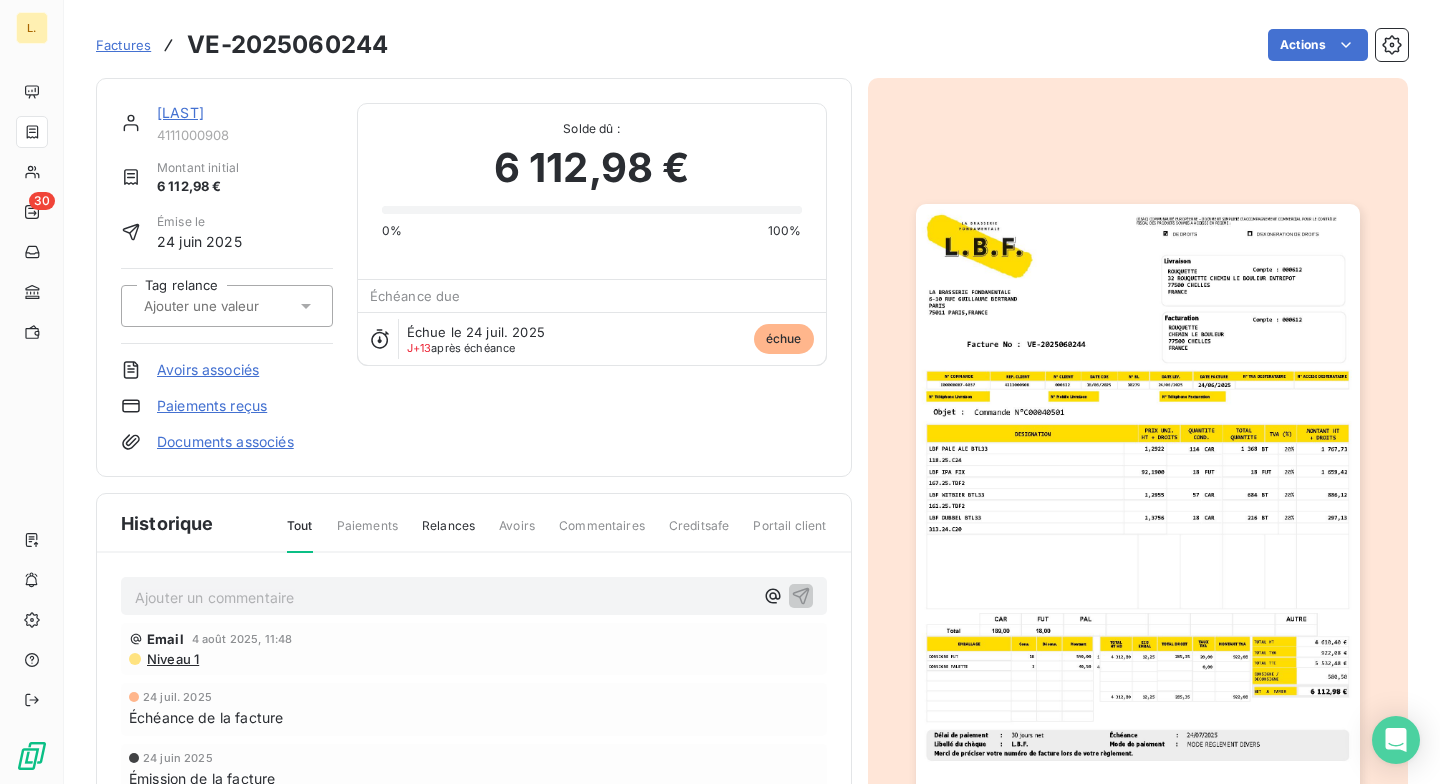 click on "Paiements reçus" at bounding box center (212, 406) 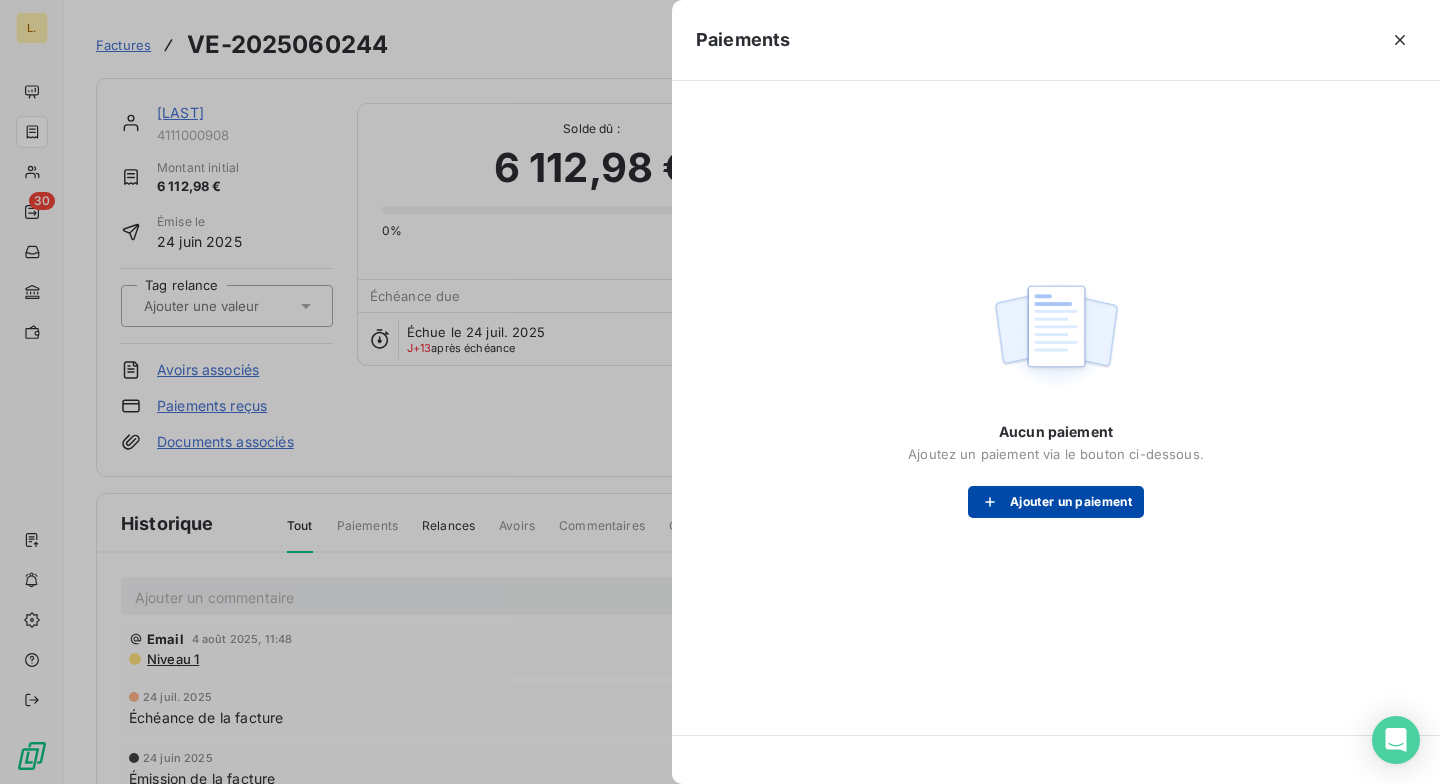 click on "Ajouter un paiement" at bounding box center [1056, 502] 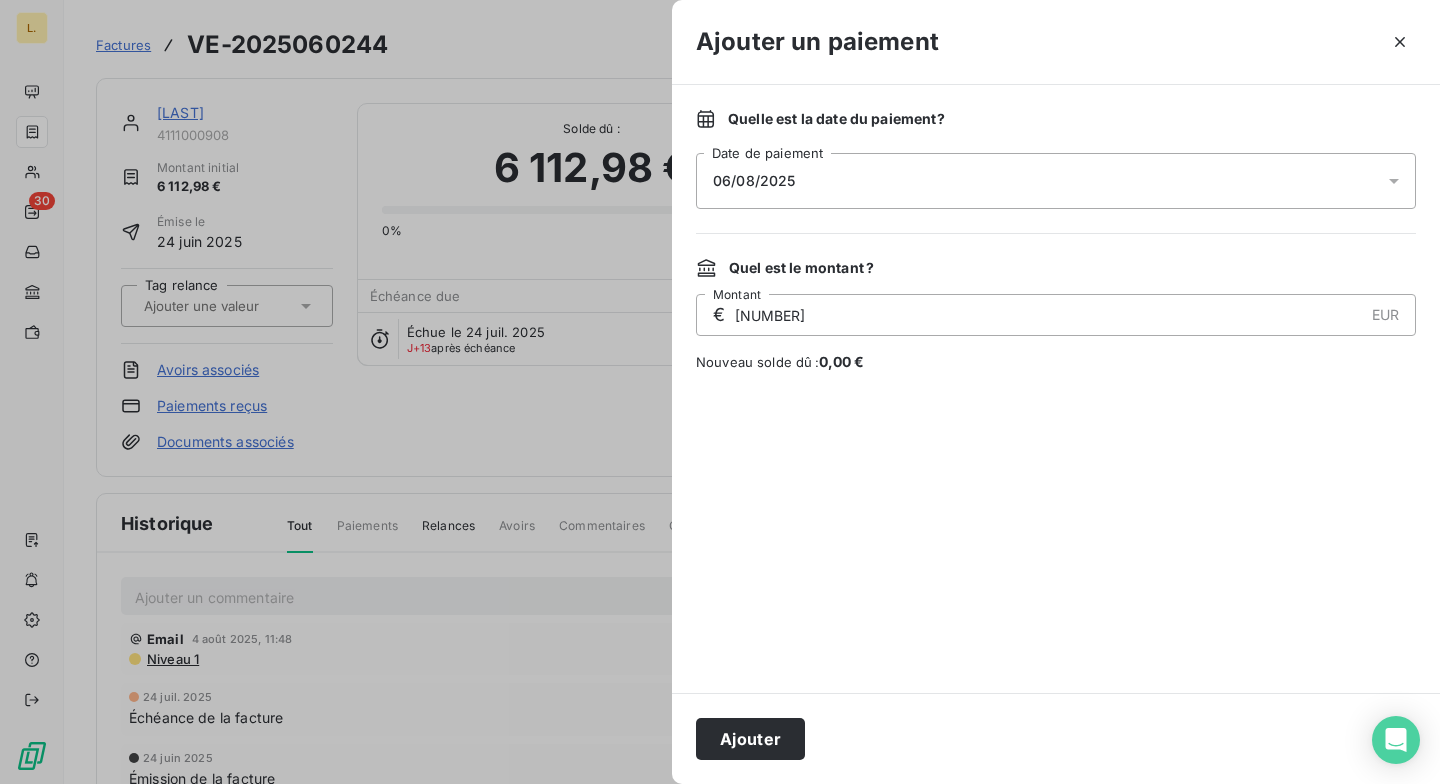 click on "[NUMBER]" at bounding box center [1048, 315] 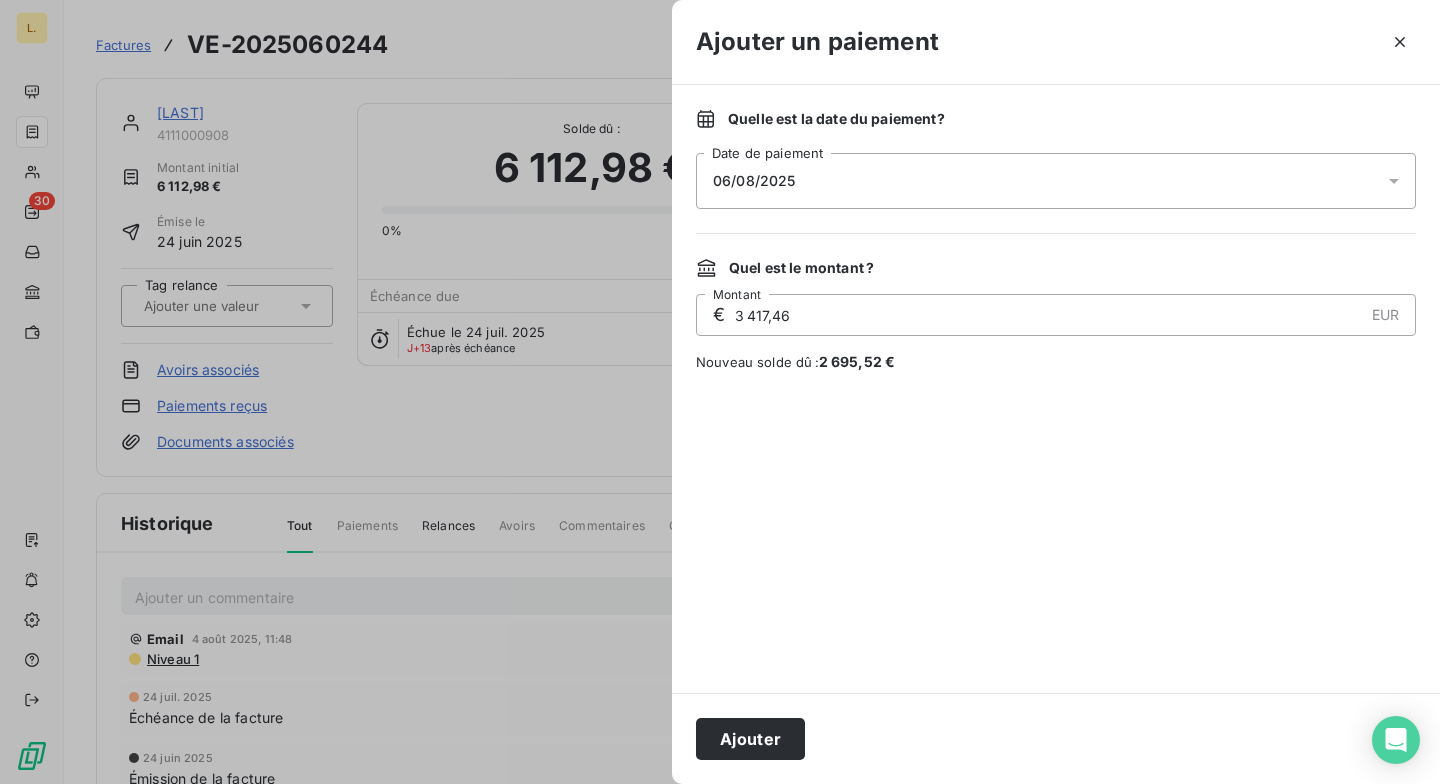 type on "3 417,46" 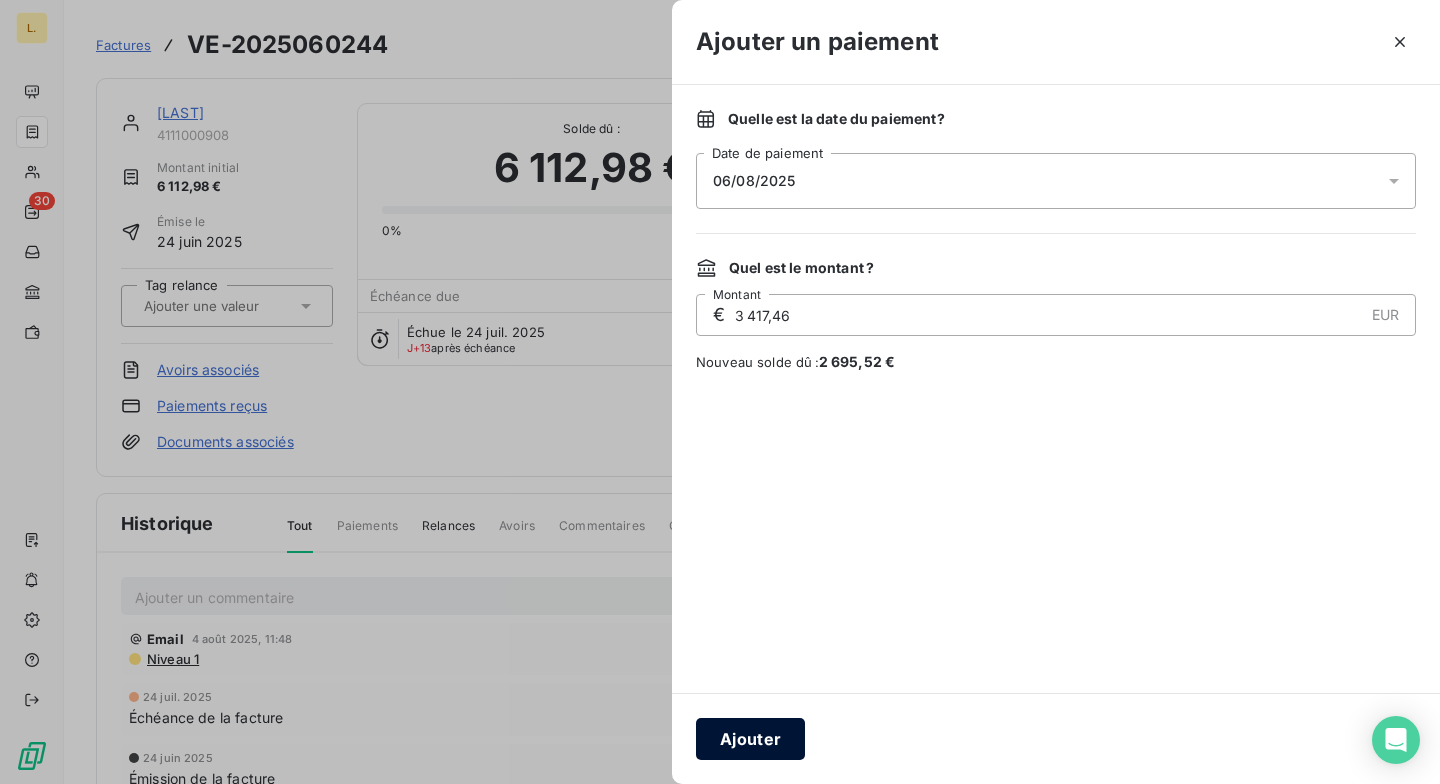 click on "Ajouter" at bounding box center [750, 739] 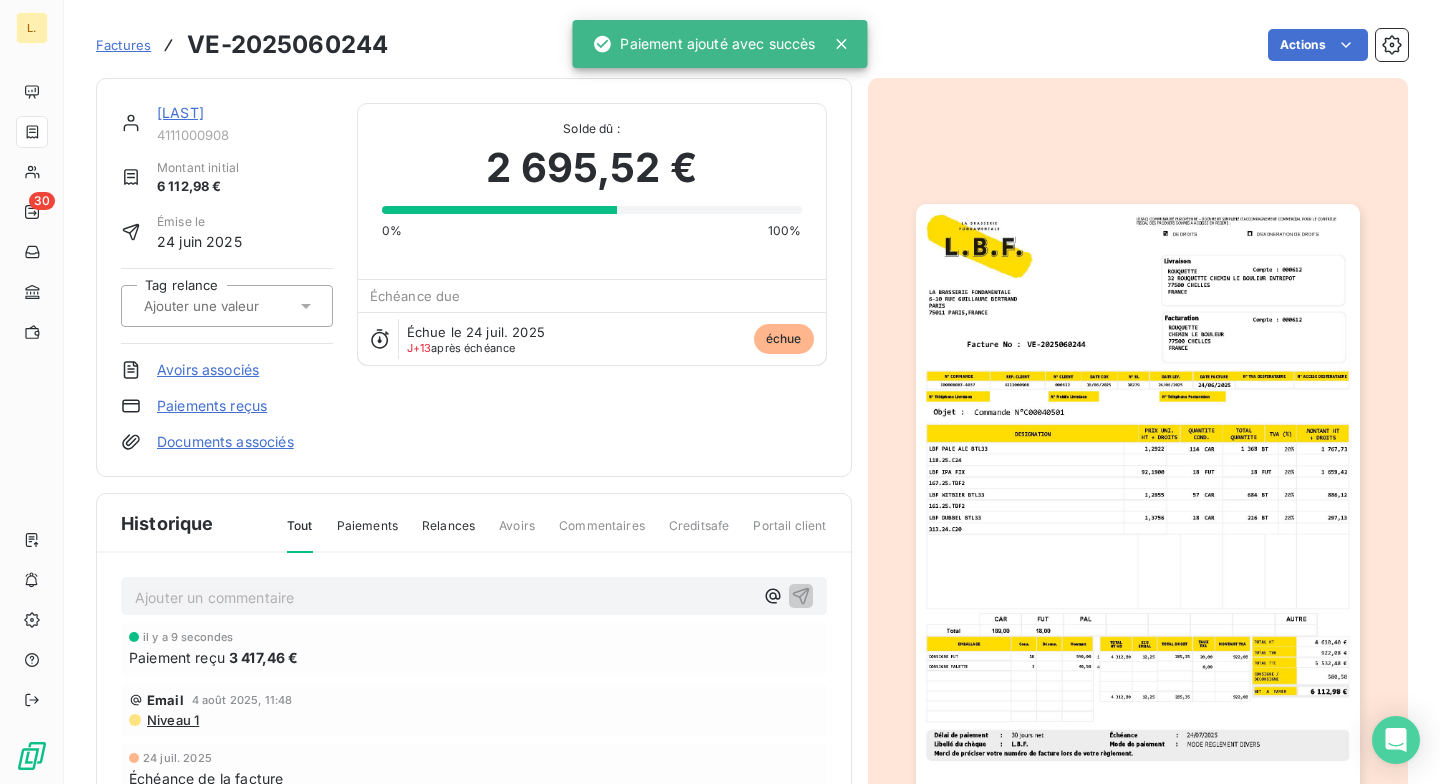click on "[LAST]" at bounding box center (245, 113) 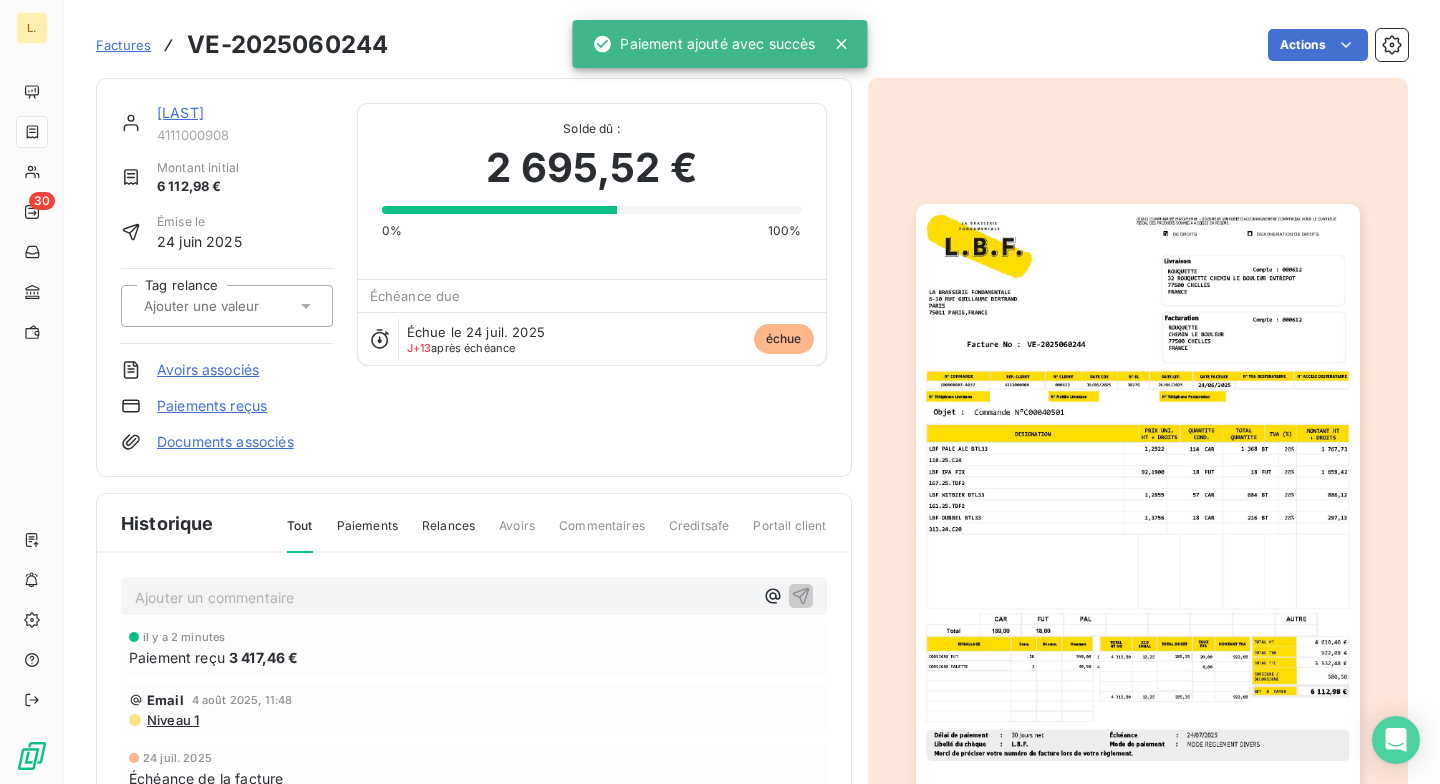 click on "Factures" at bounding box center (123, 45) 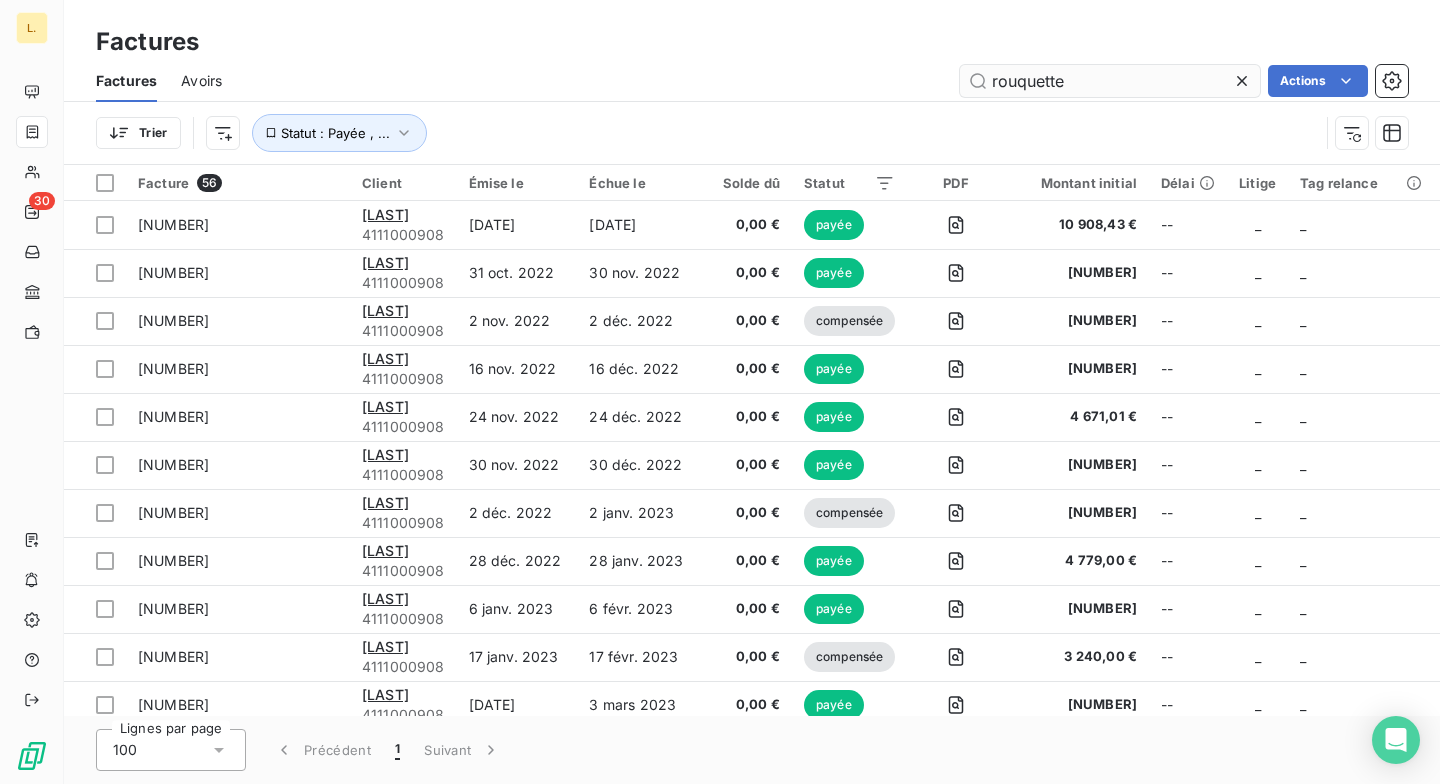 click on "rouquette" at bounding box center (1110, 81) 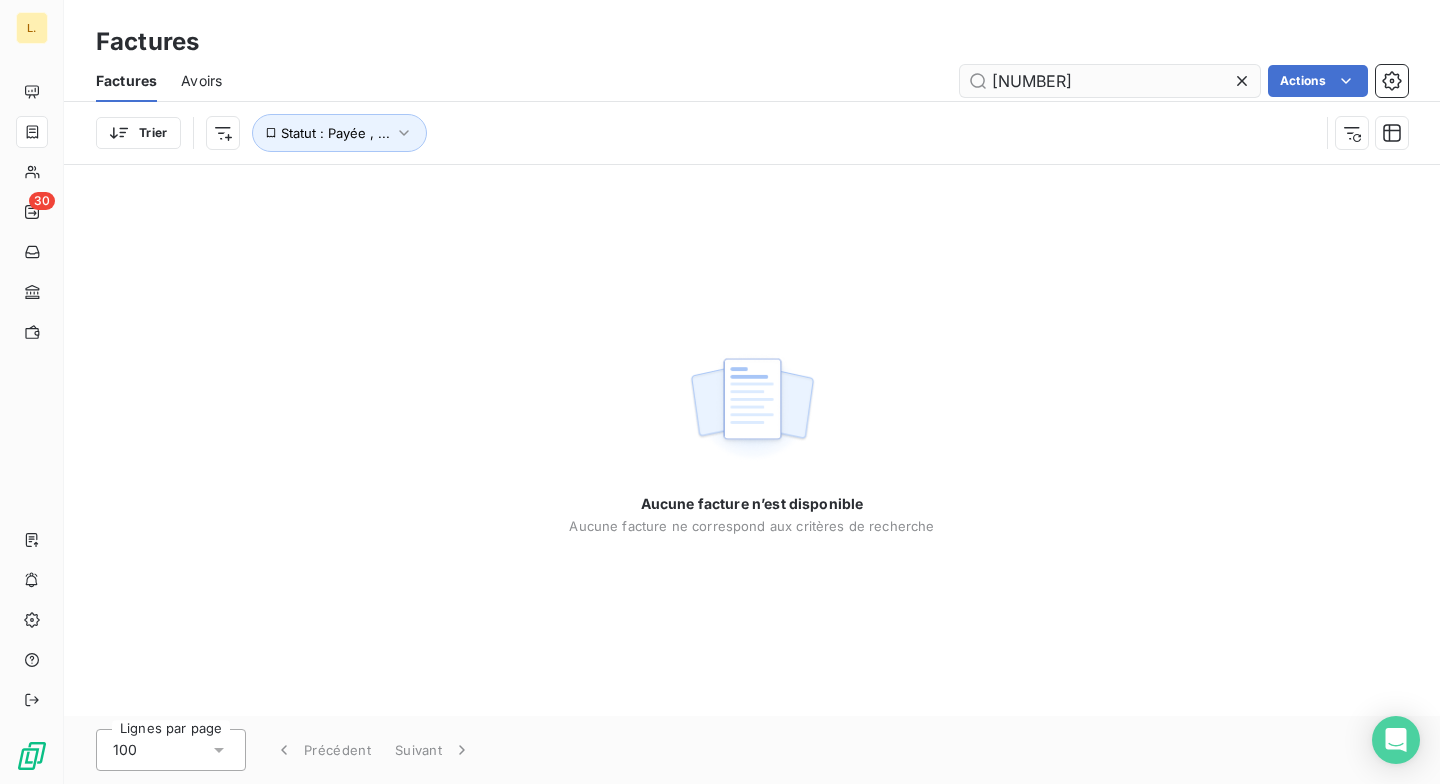 click on "[NUMBER]" at bounding box center [1110, 81] 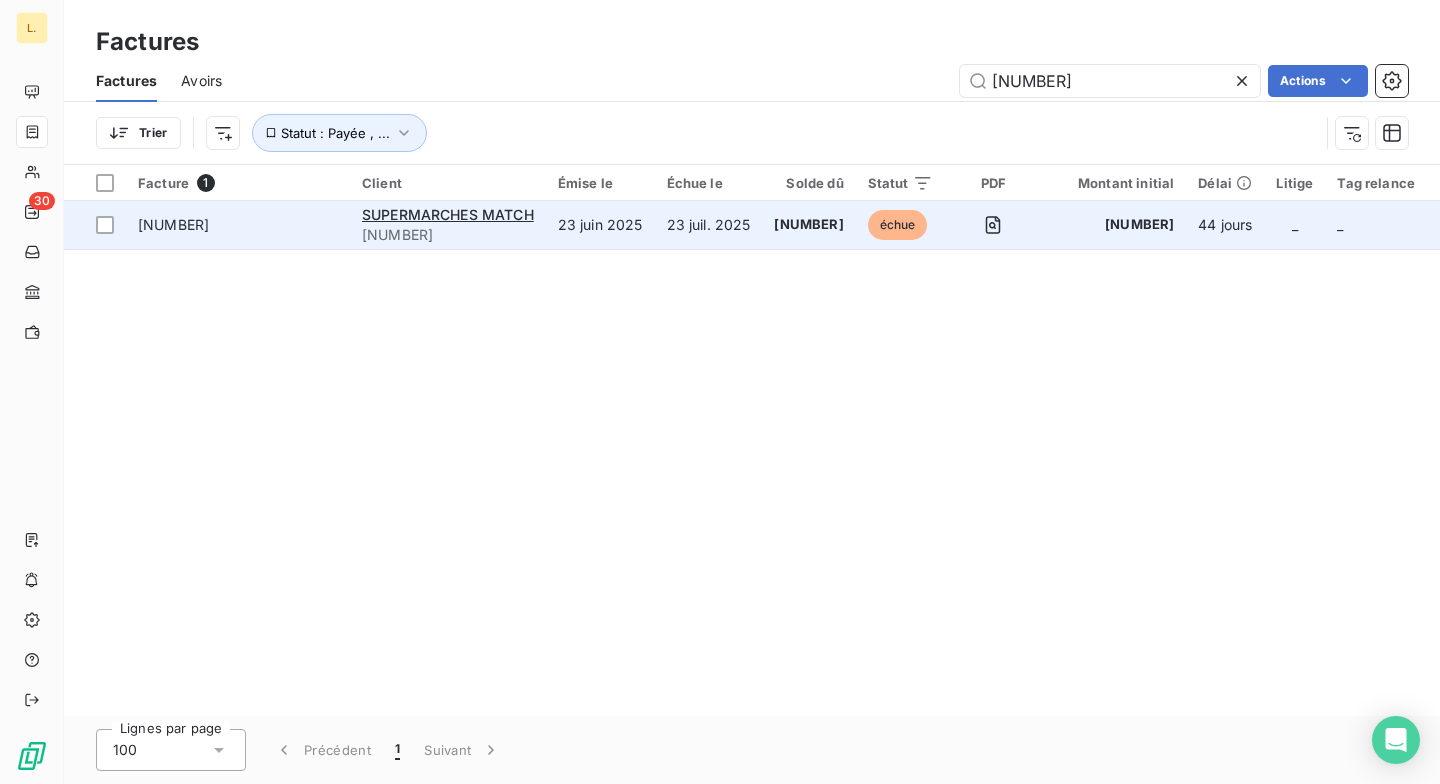 click on "23 juil. 2025" at bounding box center (709, 225) 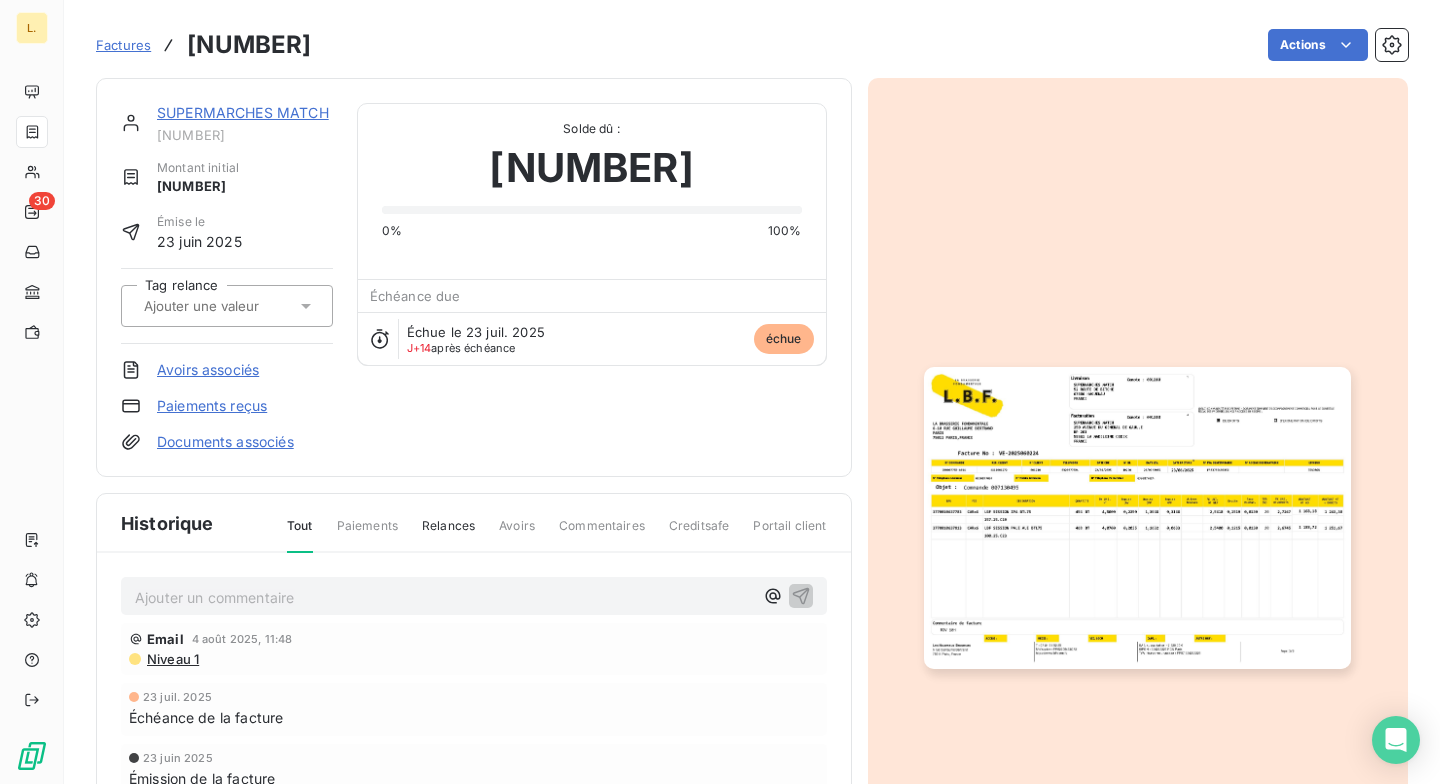 click on "Paiements reçus" at bounding box center (212, 406) 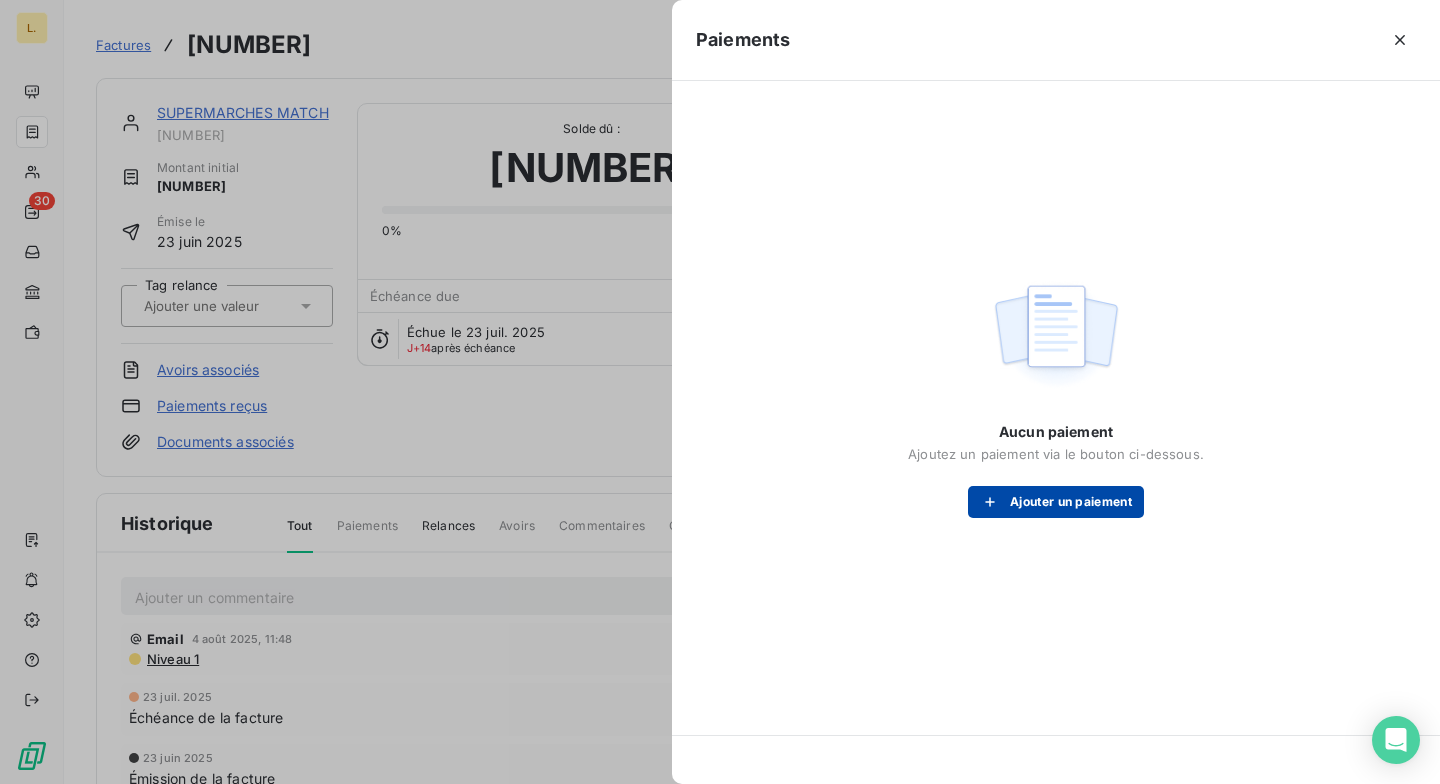click on "Ajouter un paiement" at bounding box center [1056, 502] 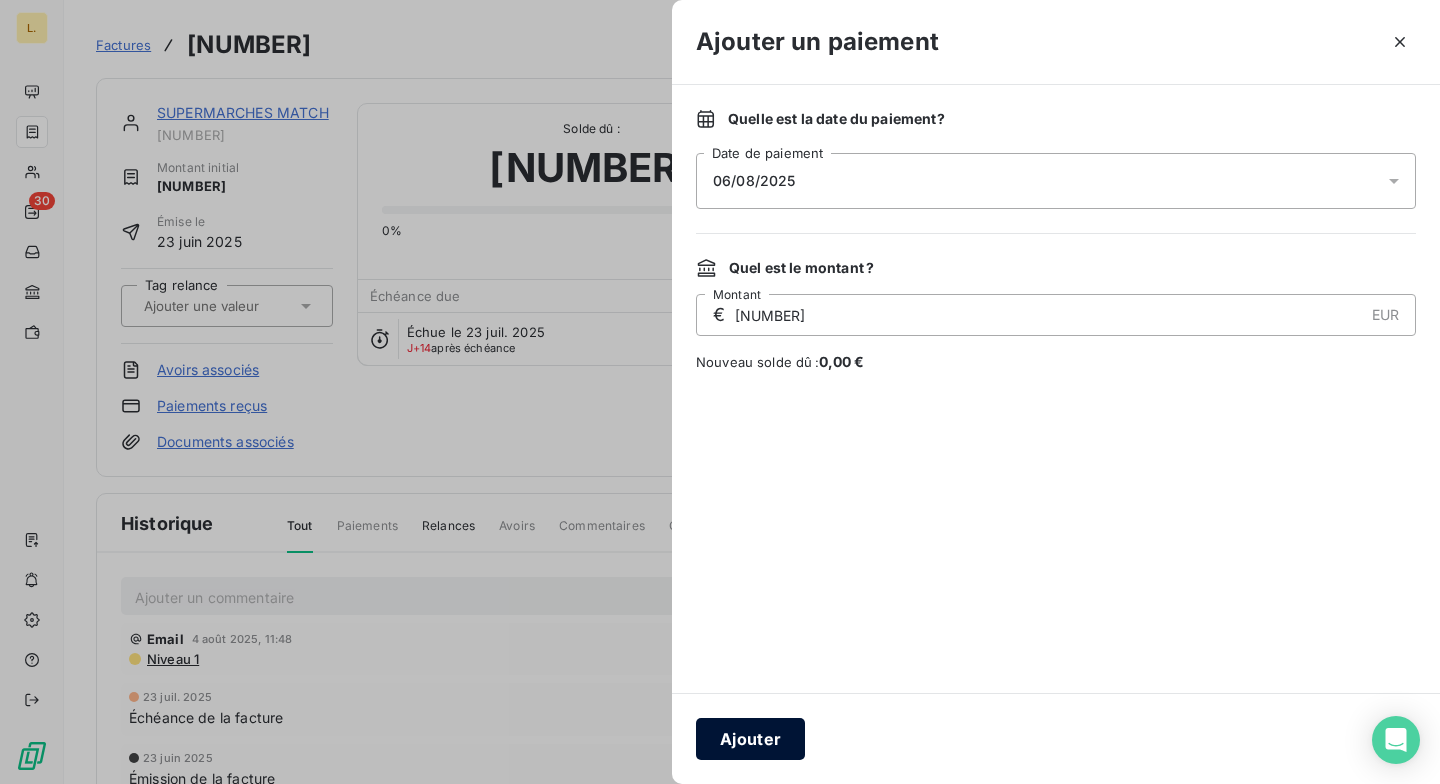 click on "Ajouter" at bounding box center (750, 739) 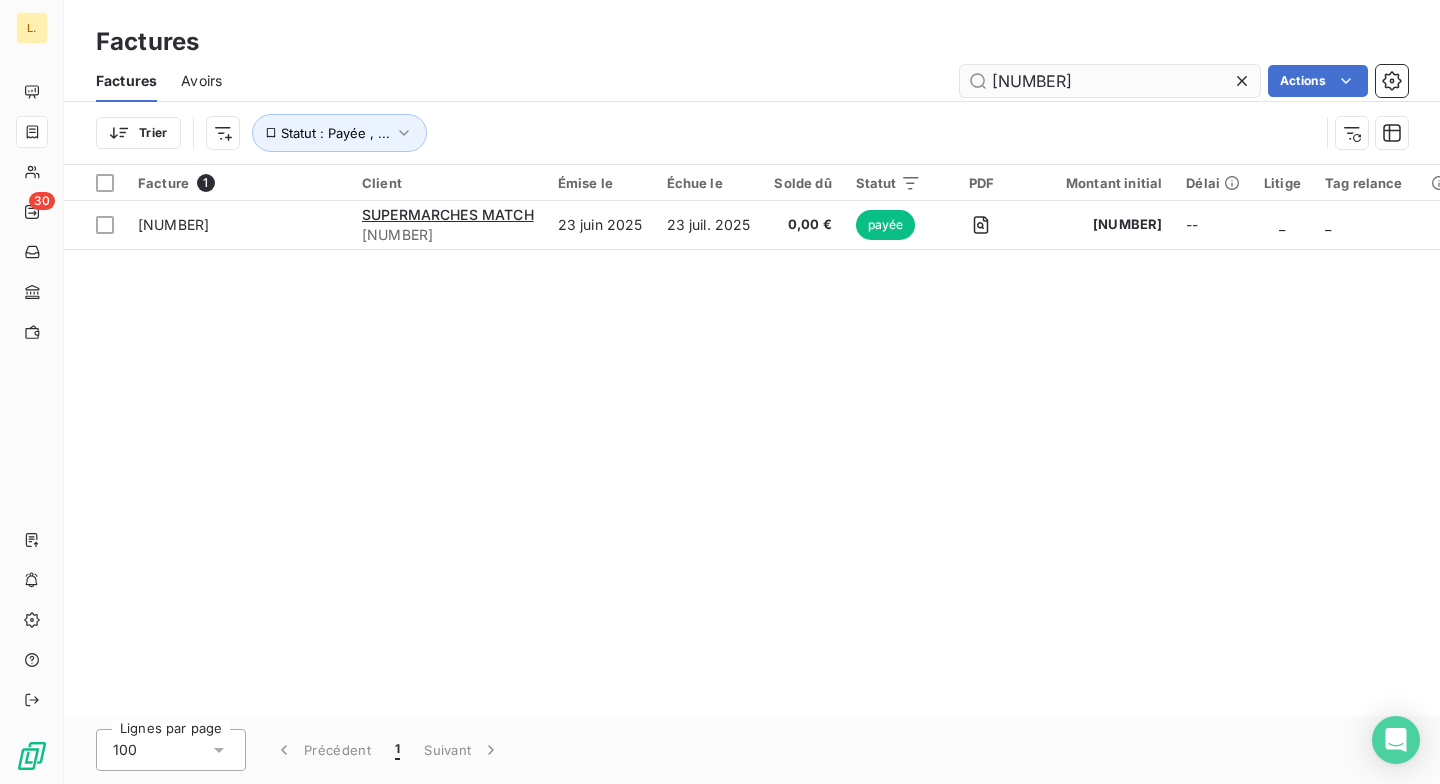 click on "[NUMBER]" at bounding box center [1110, 81] 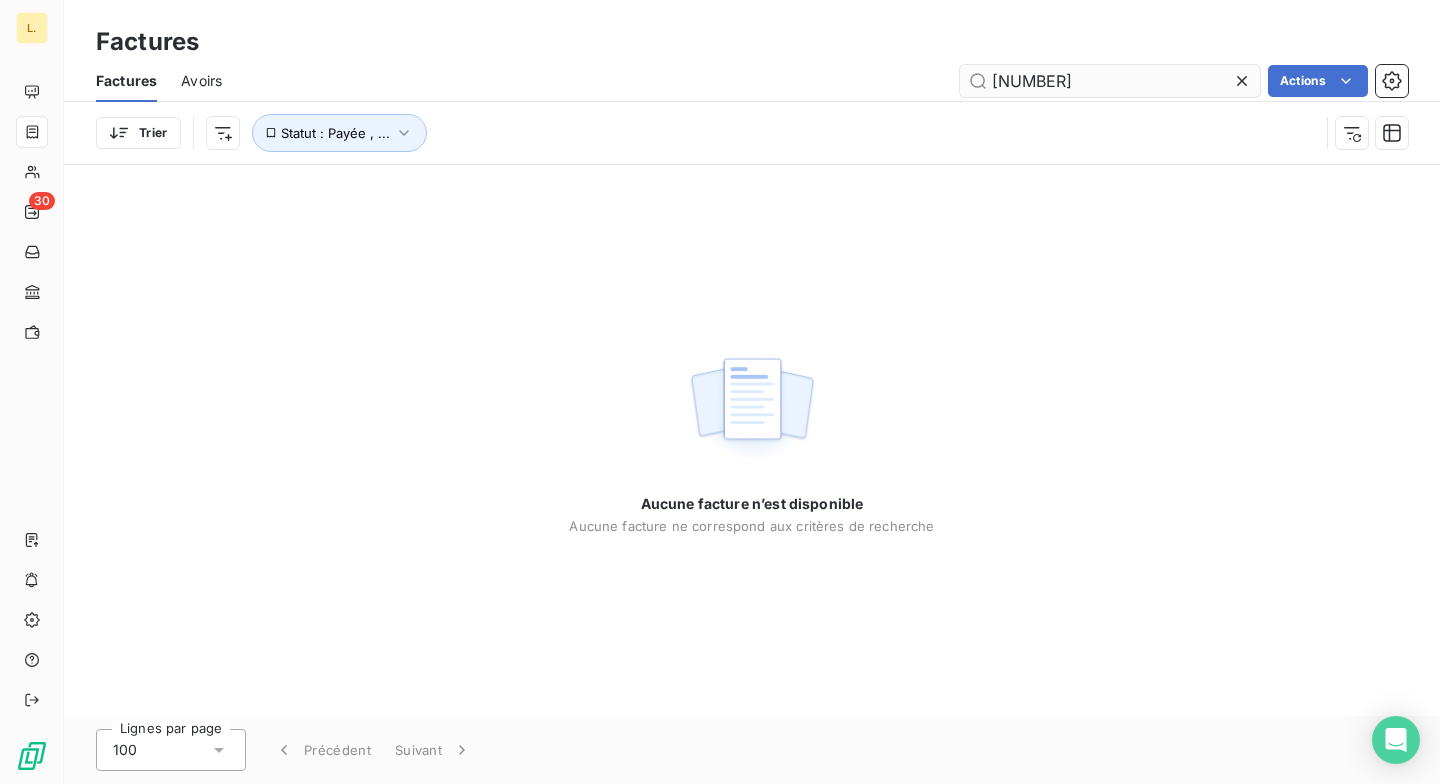 click on "[NUMBER]" at bounding box center [1110, 81] 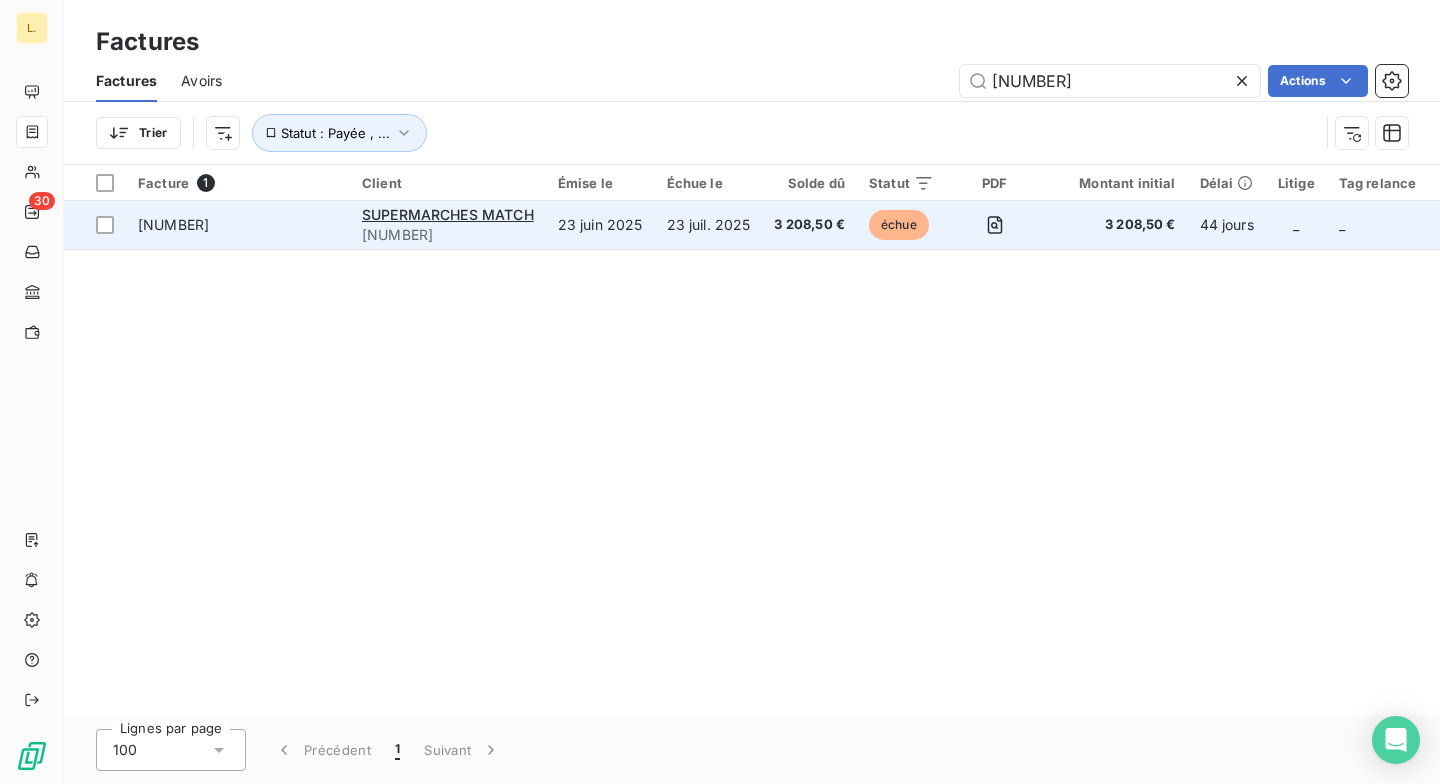 click on "23 juin 2025" at bounding box center (600, 225) 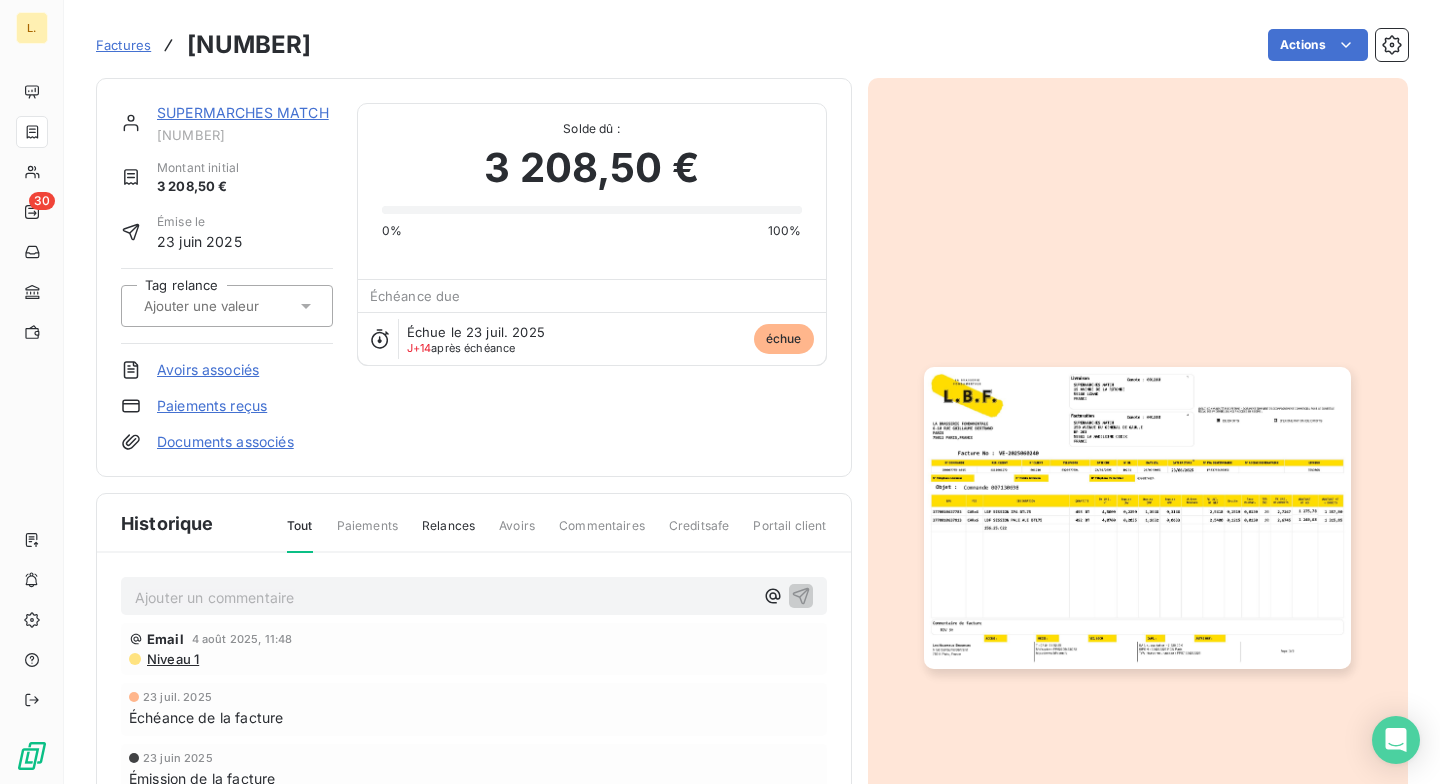 click on "Paiements reçus" at bounding box center [212, 406] 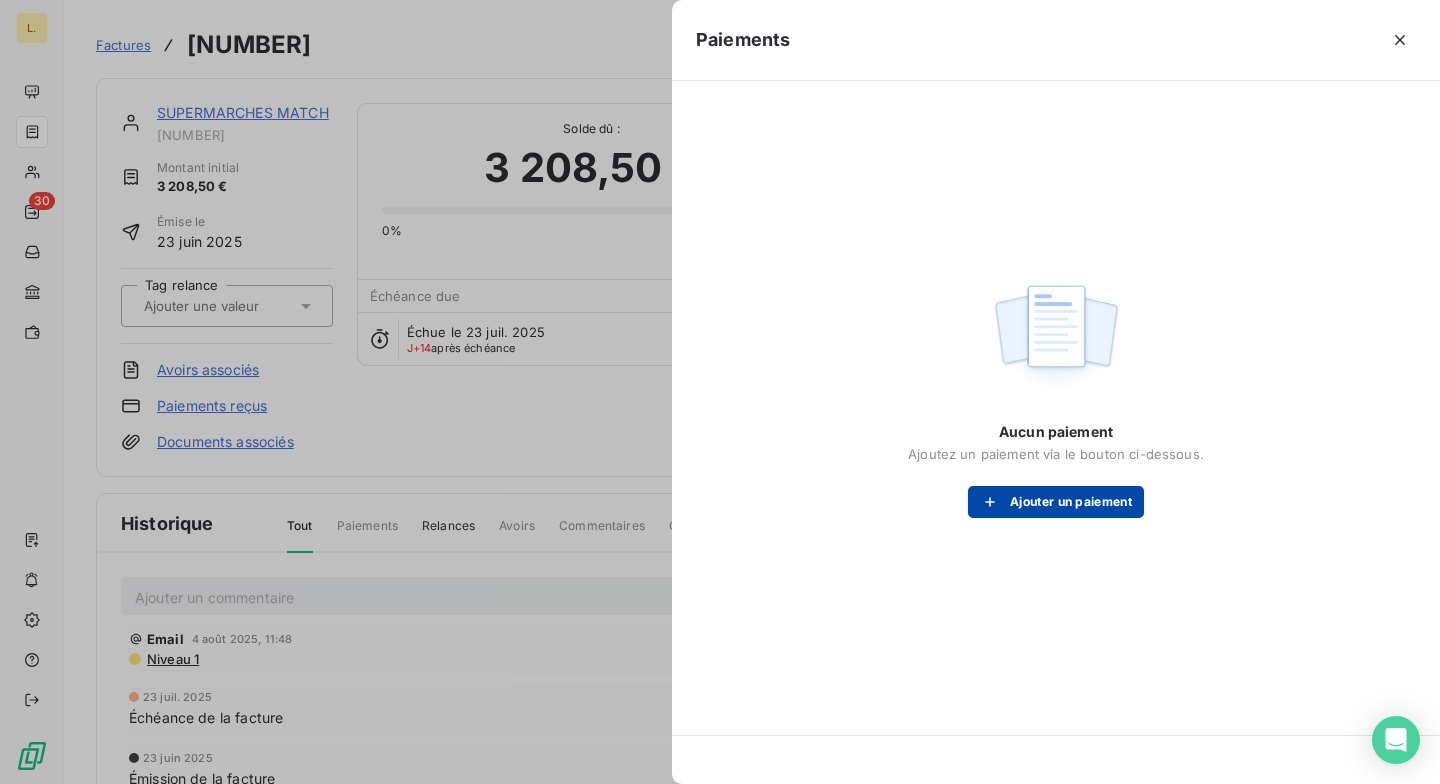 click on "Ajouter un paiement" at bounding box center (1056, 502) 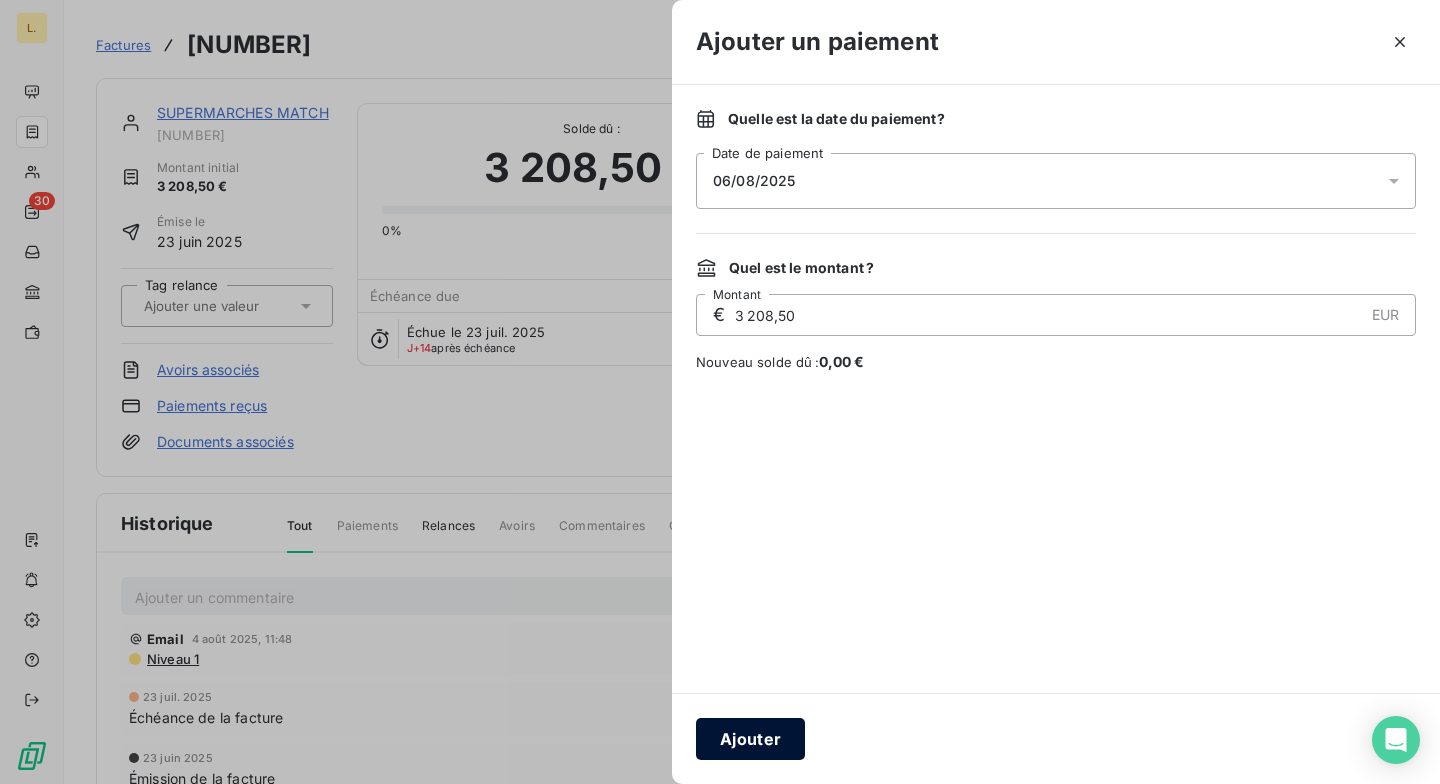 click on "Ajouter" at bounding box center (750, 739) 